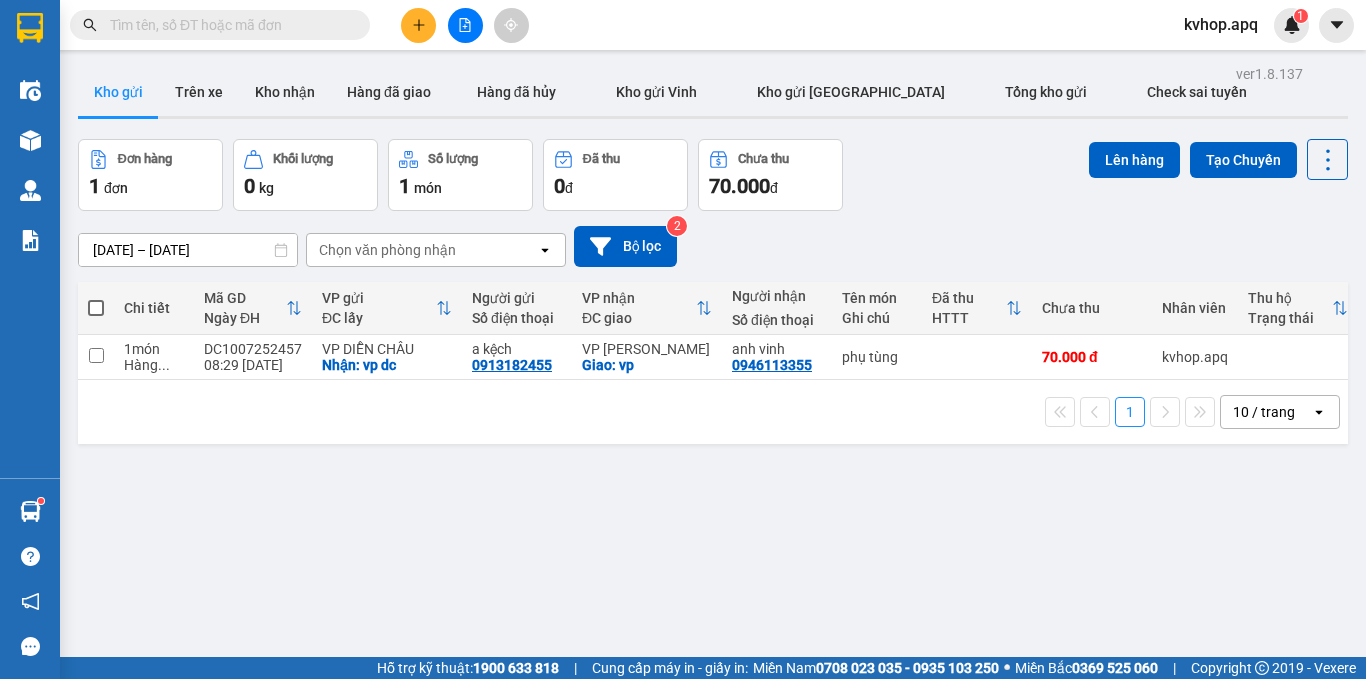 scroll, scrollTop: 0, scrollLeft: 0, axis: both 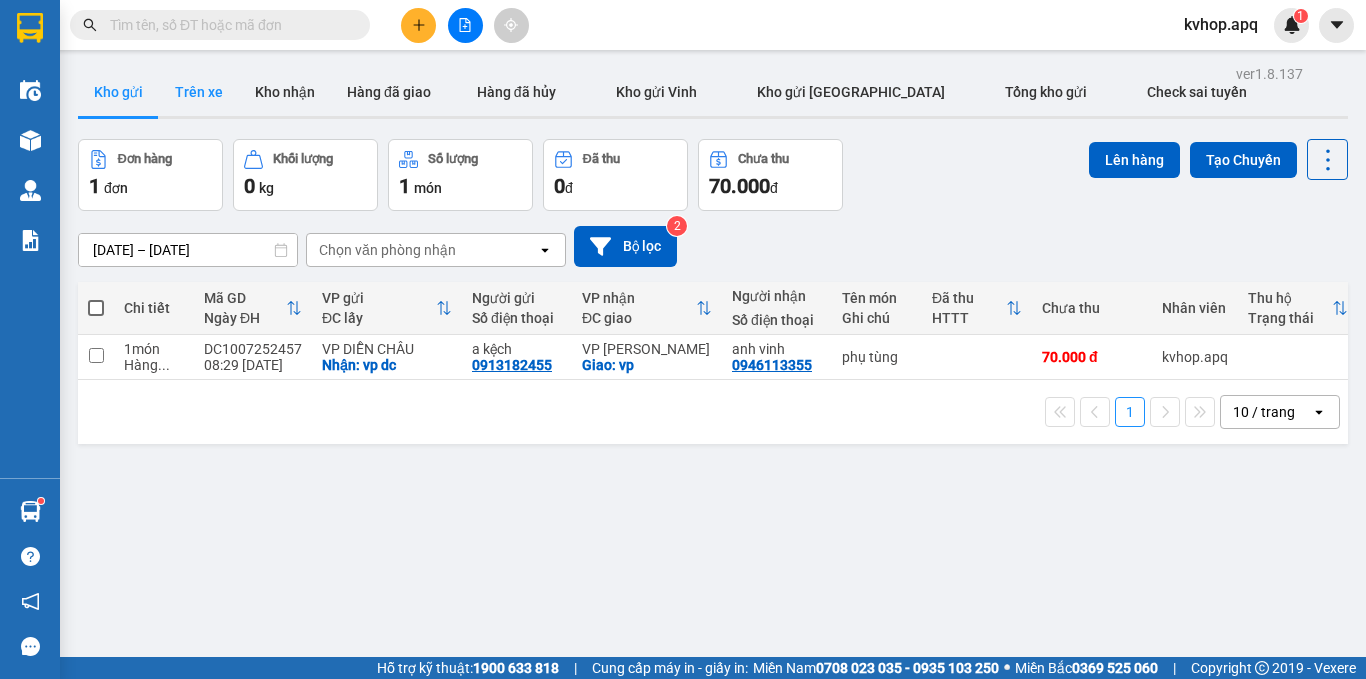 click on "Trên xe" at bounding box center [199, 92] 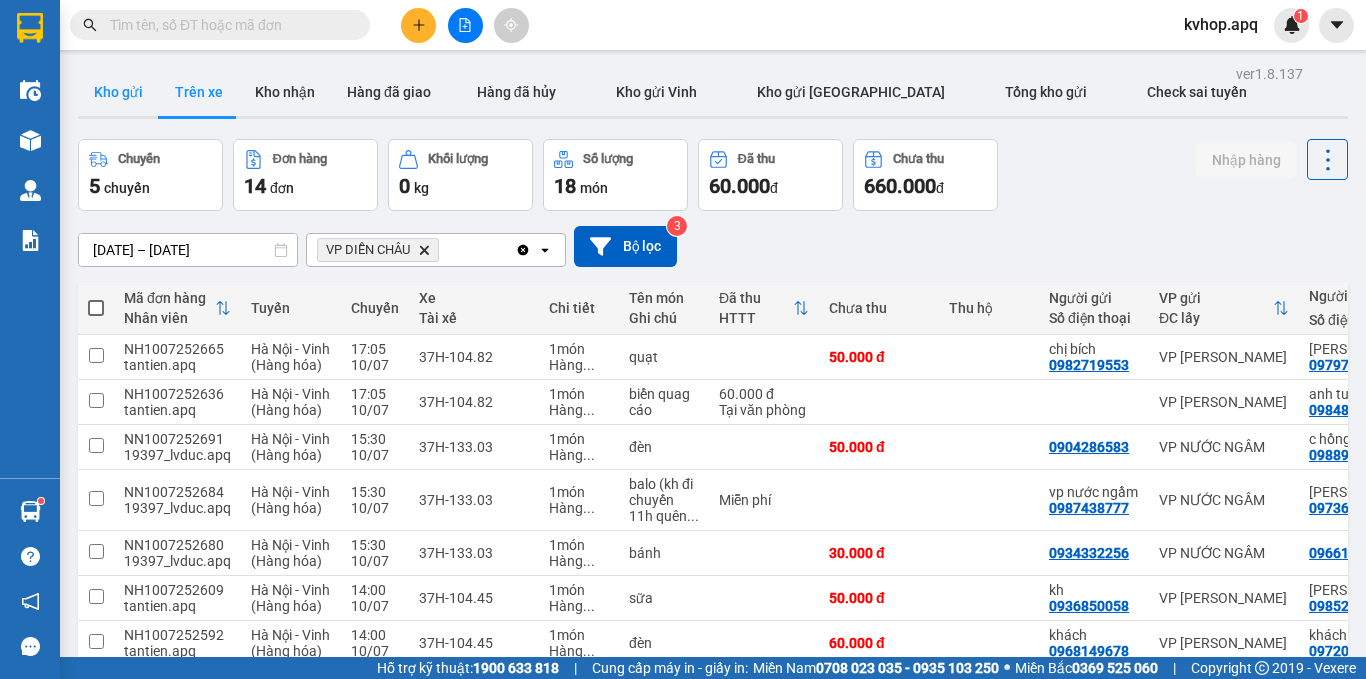 click on "Kho gửi" at bounding box center (118, 92) 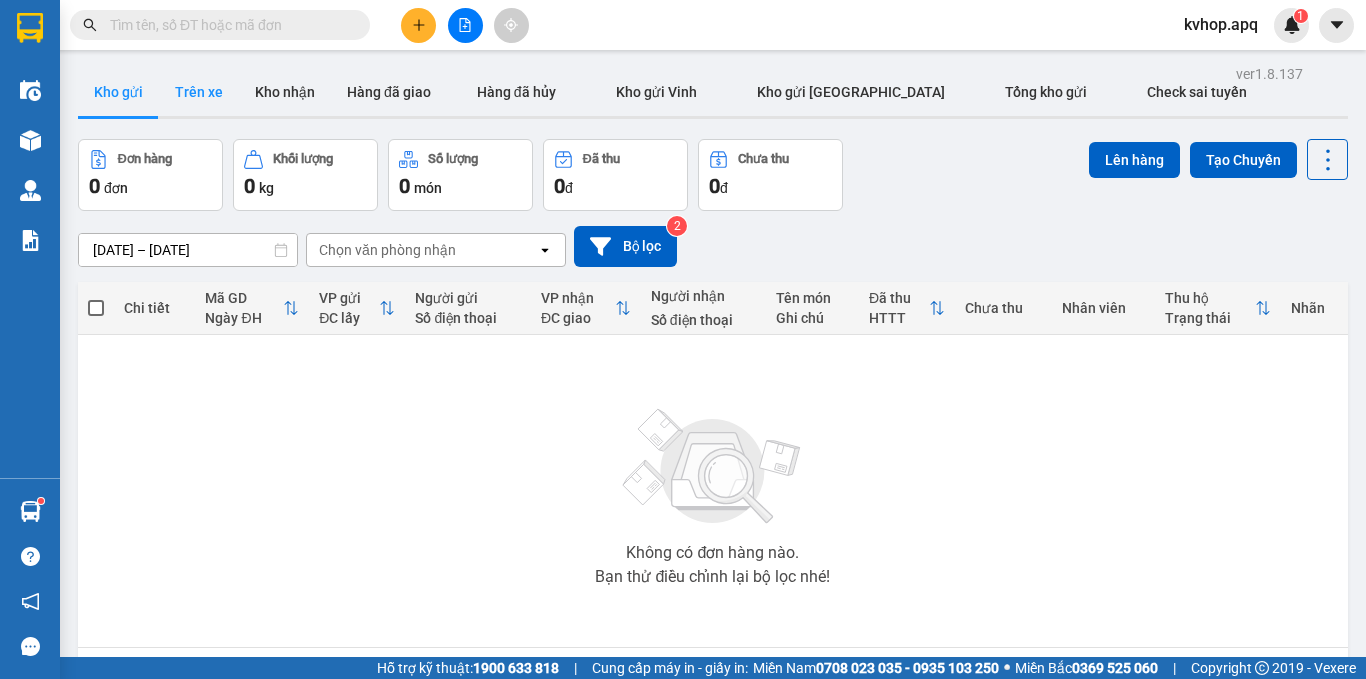 click on "Trên xe" at bounding box center [199, 92] 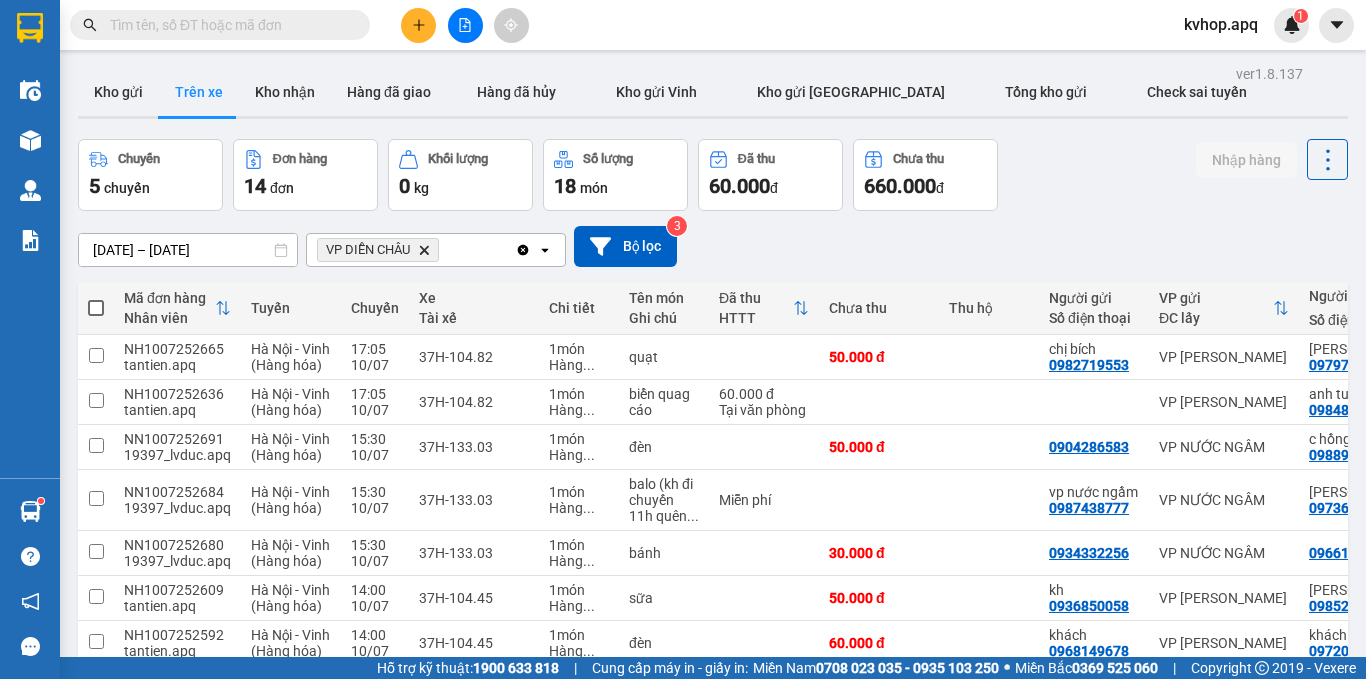 type 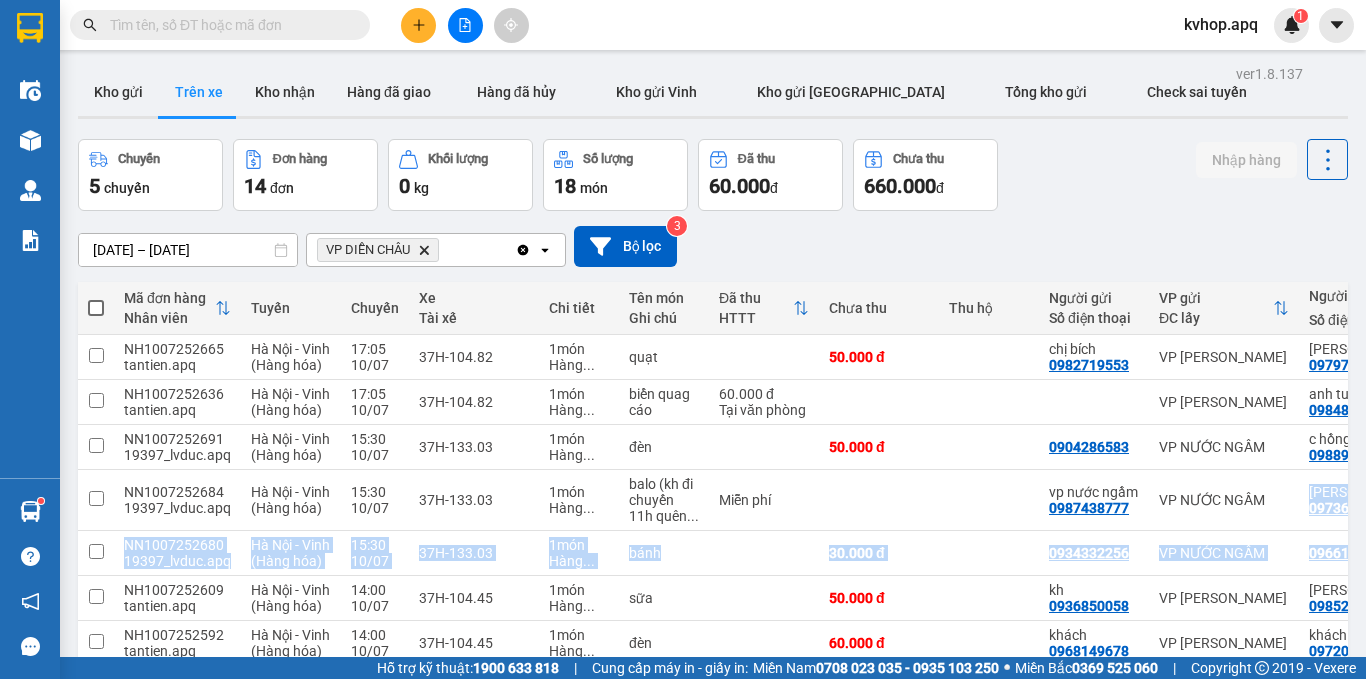 click on "NH1007252665 tantien.apq [GEOGRAPHIC_DATA] - [GEOGRAPHIC_DATA] (Hàng hóa) 17:05 [DATE] 37H-104.82 1  món Hàng ... quạt 50.000 đ chị bích  0982719553 VP [PERSON_NAME] [PERSON_NAME]  0979719306 VP DIỄN CHÂU 0   NH1007252636 tantien.apq [GEOGRAPHIC_DATA] - [GEOGRAPHIC_DATA] (Hàng hóa) 17:05 [DATE] 37H-104.82 1  món Hàng ... biển quag cáo 60.000 đ Tại văn phòng VP NGỌC HỒI anh tuyên  0984899823 VP DIỄN CHÂU 0   NN1007252691 19397_lvduc.apq [GEOGRAPHIC_DATA] - [GEOGRAPHIC_DATA] (Hàng hóa) 15:30 [DATE] 37H-133.03 1  món Hàng ... đèn 50.000 đ 0904286583 VP NƯỚC NGẦM c hồng  0988998822 VP DIỄN CHÂU 0   NN1007252684 19397_lvduc.apq [GEOGRAPHIC_DATA] - [GEOGRAPHIC_DATA] (Hàng hóa) 15:30 [DATE] 37H-133.03 1  món Hàng ... [PERSON_NAME] (kh đi chuyến 11h quên ... Miễn phí vp nước ngầm 0987438777 VP NƯỚC NGẦM anh vũ  0973669443 VP DIỄN CHÂU 0   NN1007252680 19397_lvduc.apq [GEOGRAPHIC_DATA] - [GEOGRAPHIC_DATA] (Hàng hóa) 15:30 [DATE] 37H-133.03 1  món Hàng ... bánh 30.000 đ 0934332256 VP NƯỚC NGẦM 0966145946 VP DIỄN CHÂU 0   NH1007252609 tantien.apq 1 0" at bounding box center [863, 576] 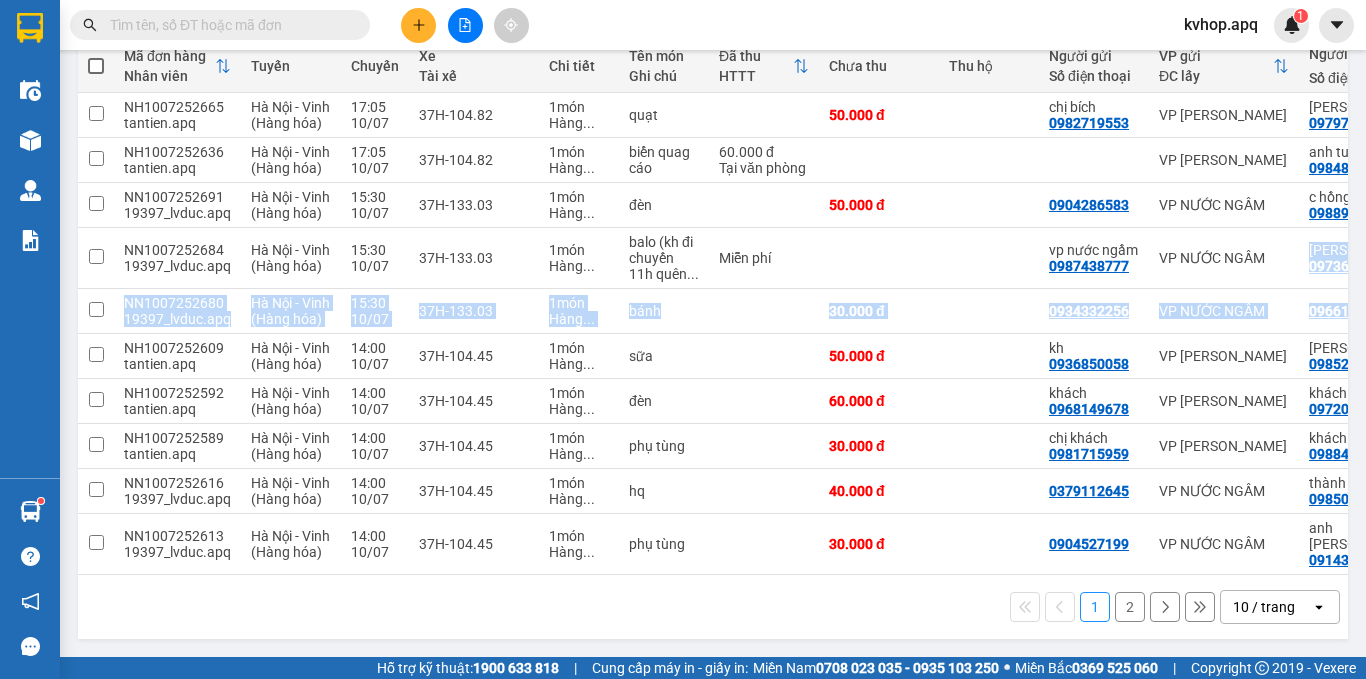 scroll, scrollTop: 0, scrollLeft: 0, axis: both 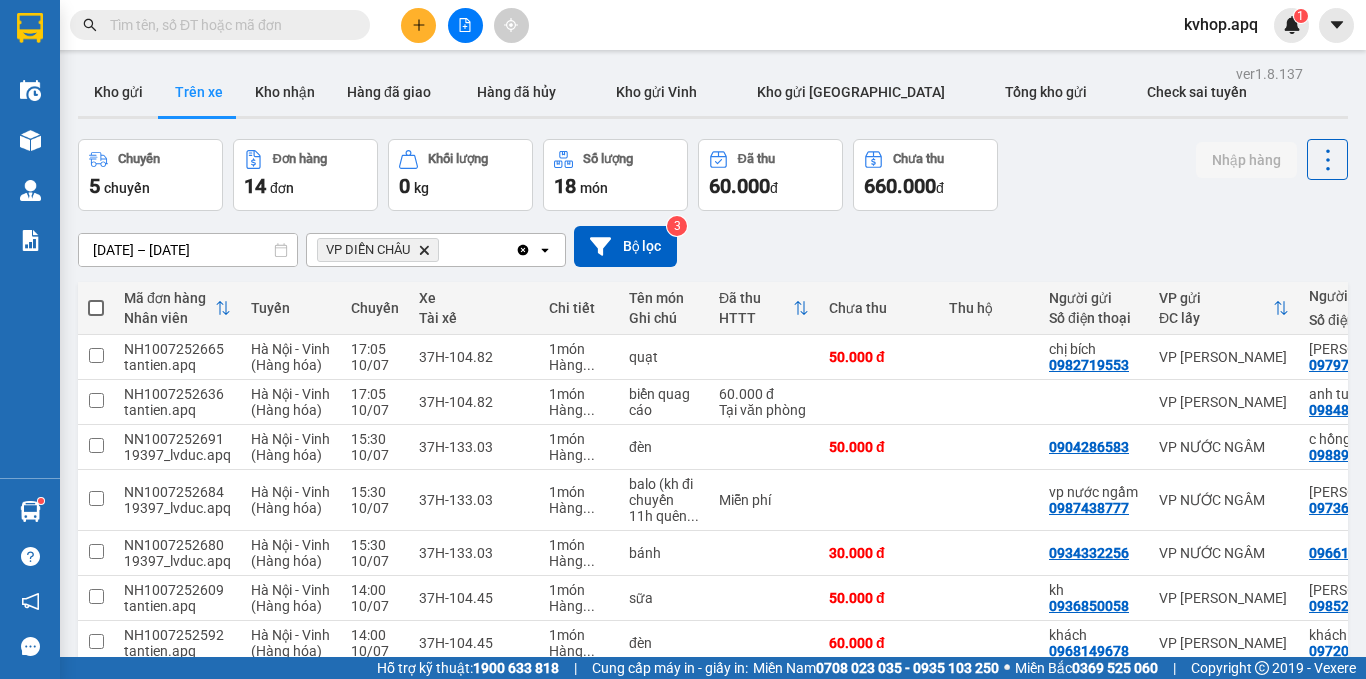 click on "[DATE] – [DATE] Press the down arrow key to interact with the calendar and select a date. Press the escape button to close the calendar. Selected date range is from [DATE] to [DATE]. VP DIỄN CHÂU Delete Clear all open Bộ lọc 3" at bounding box center (713, 246) 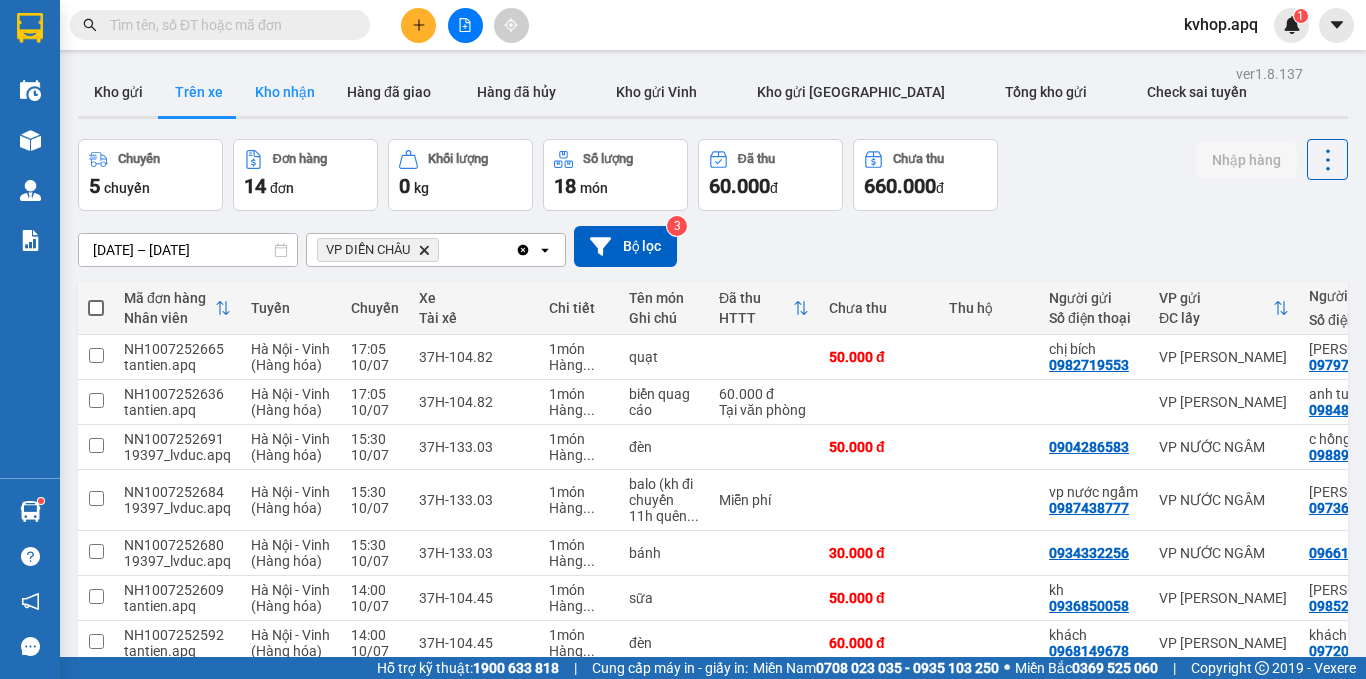 click on "Kho nhận" at bounding box center (285, 92) 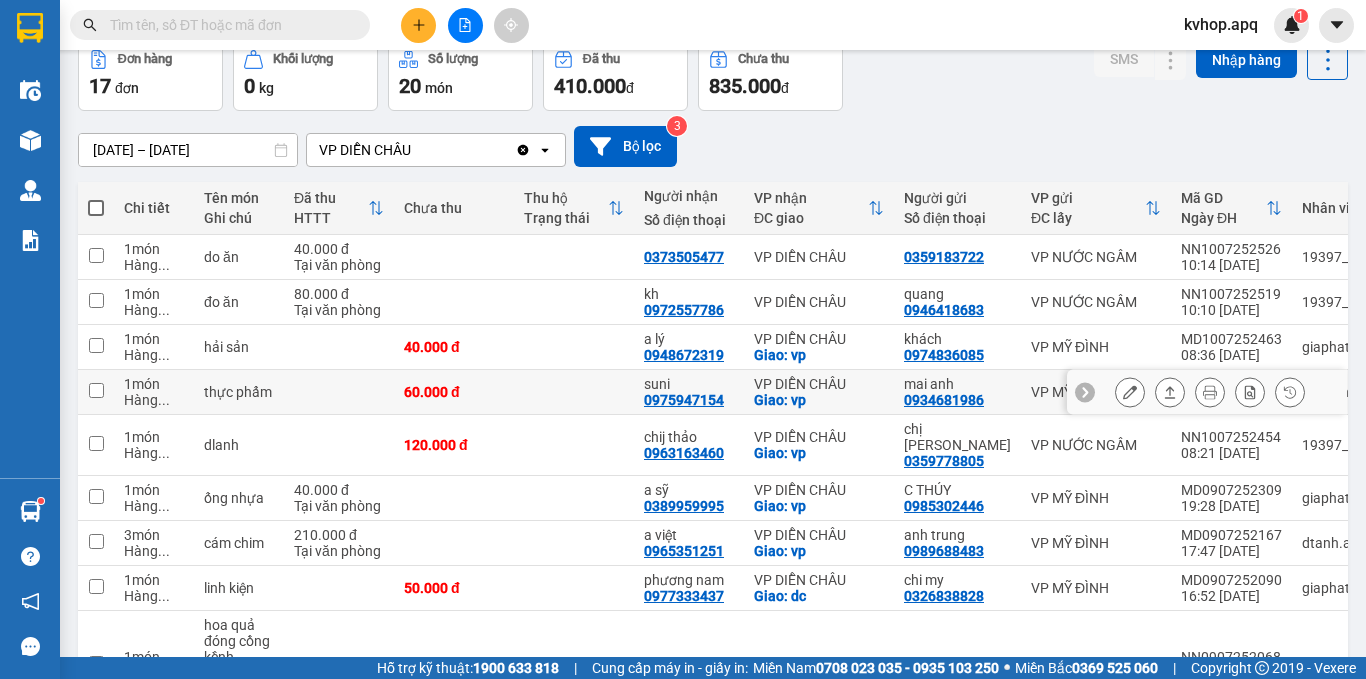 scroll, scrollTop: 266, scrollLeft: 0, axis: vertical 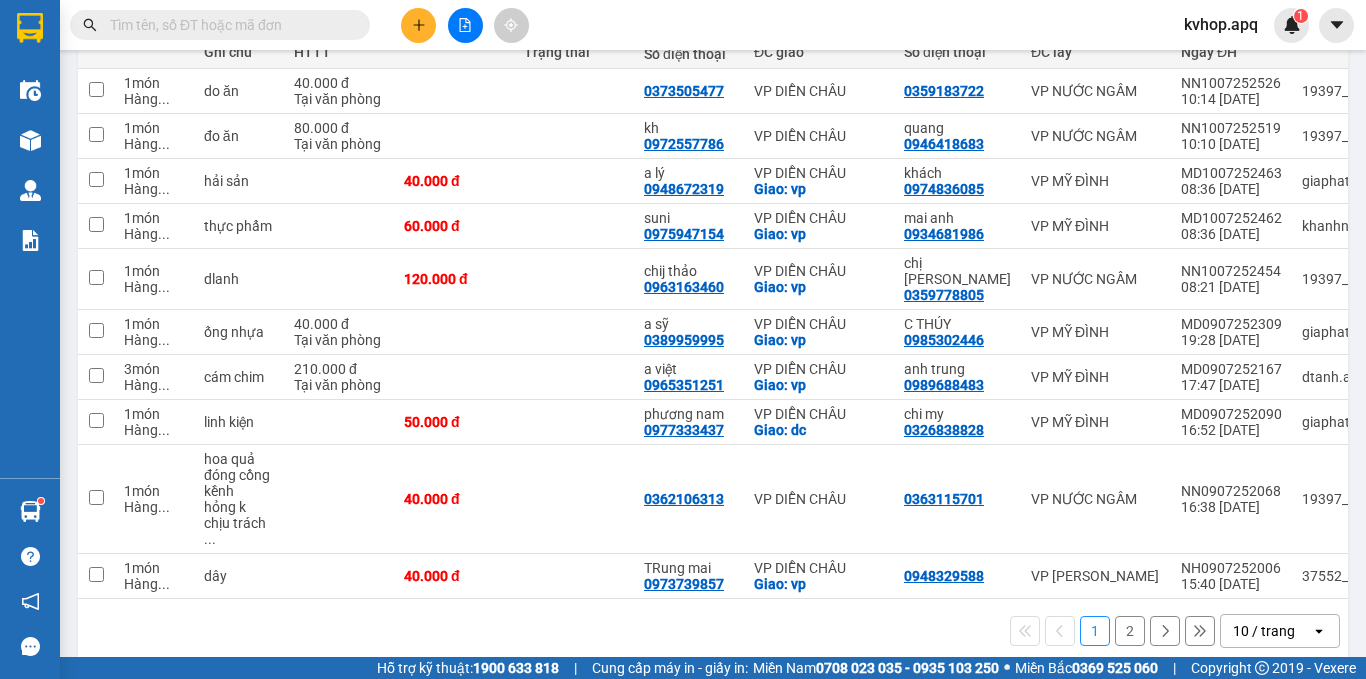 click on "2" at bounding box center (1130, 631) 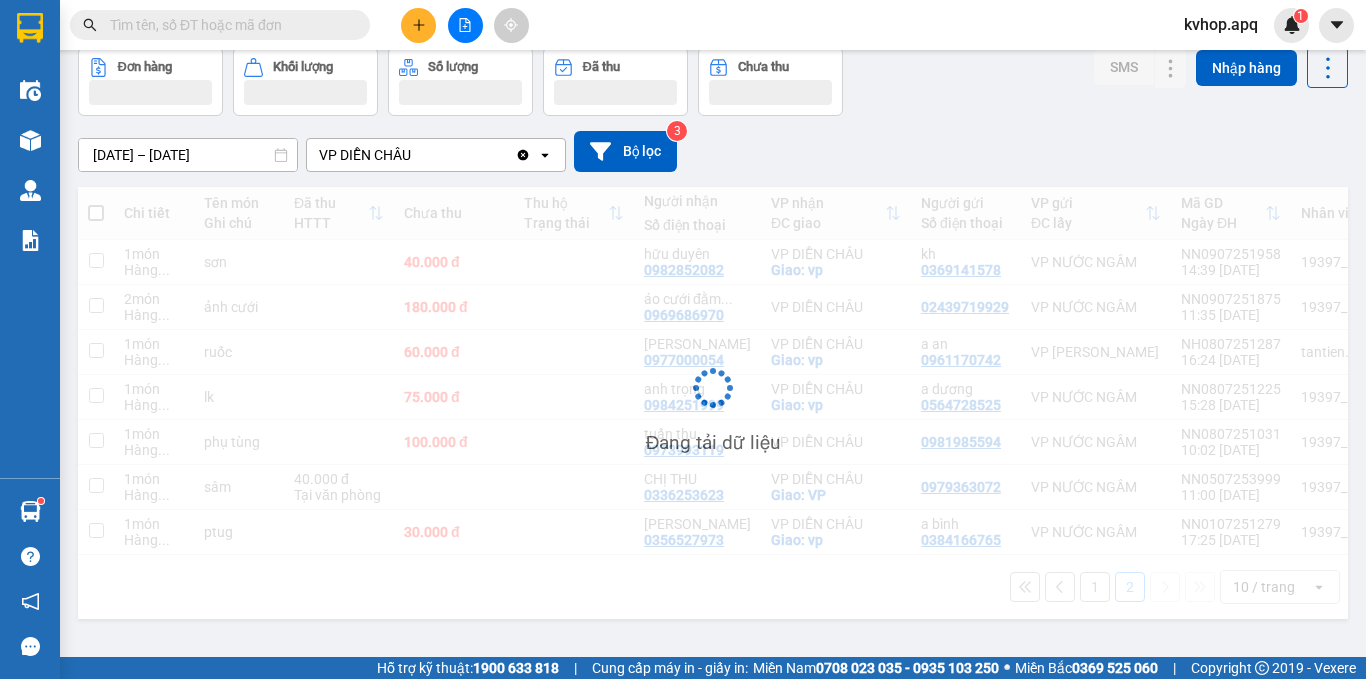 scroll, scrollTop: 92, scrollLeft: 0, axis: vertical 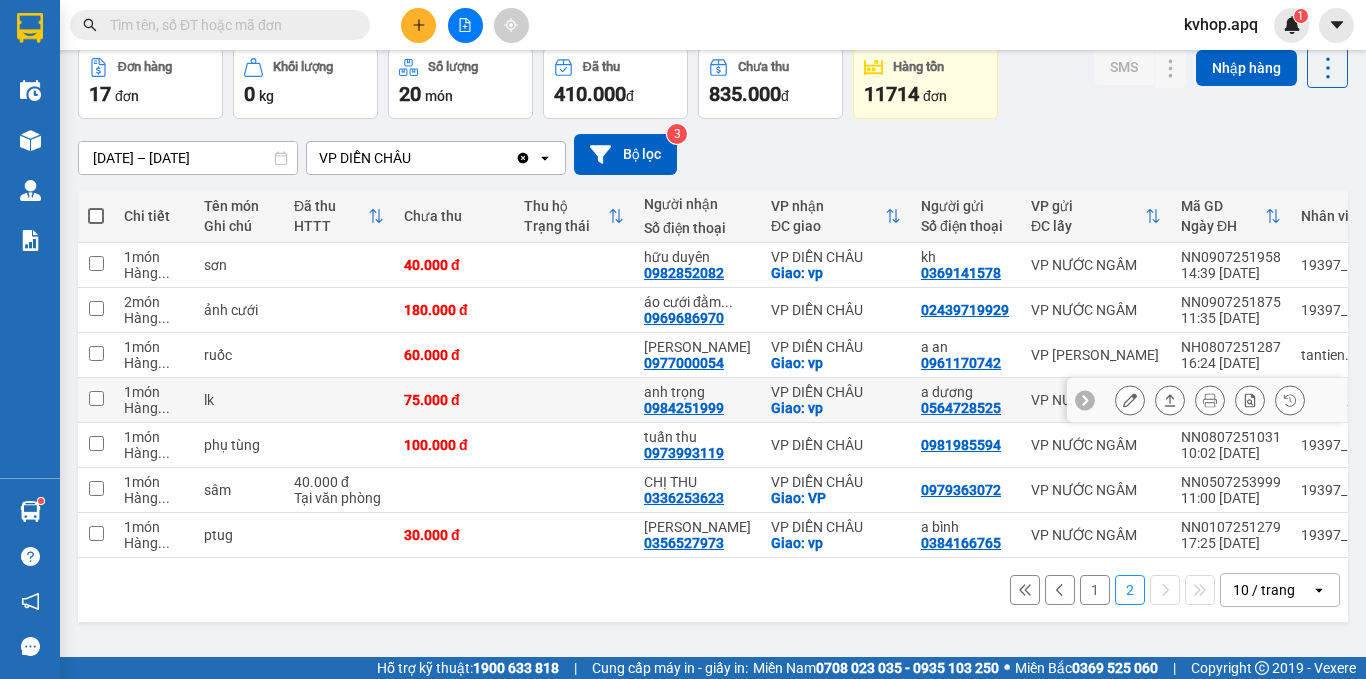 type 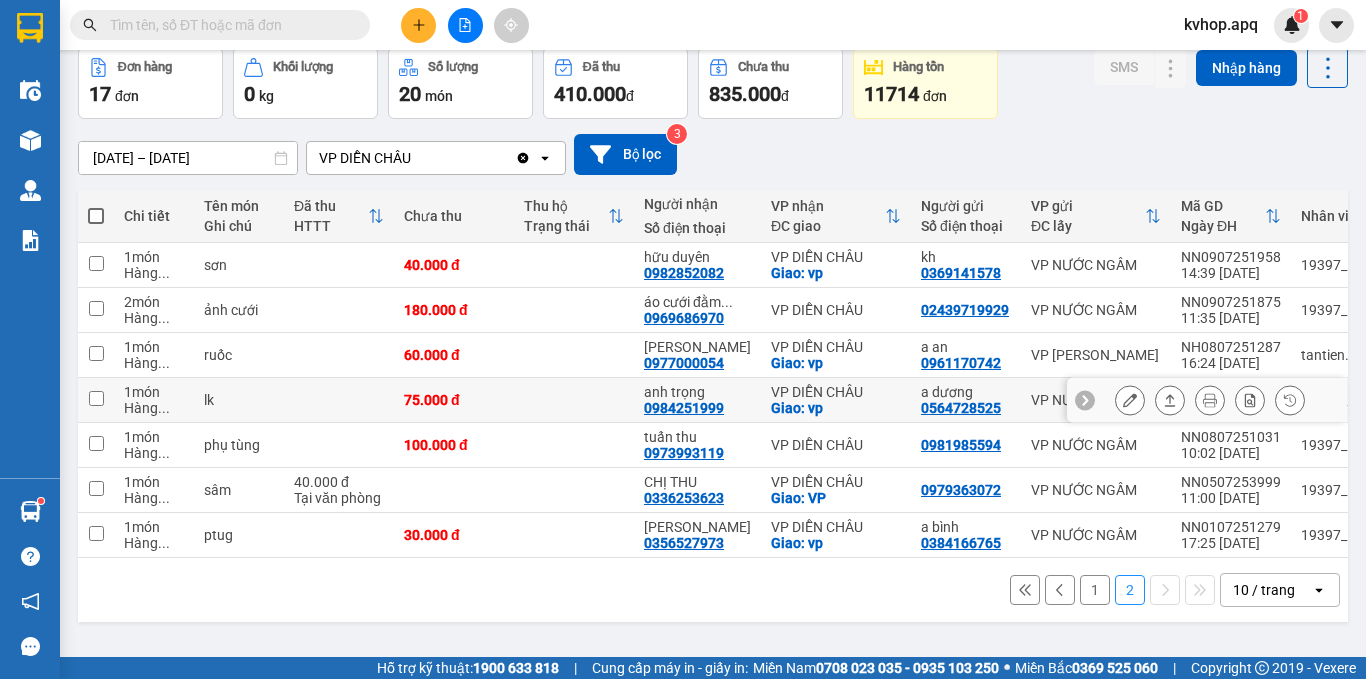 click on "2" at bounding box center (1130, 590) 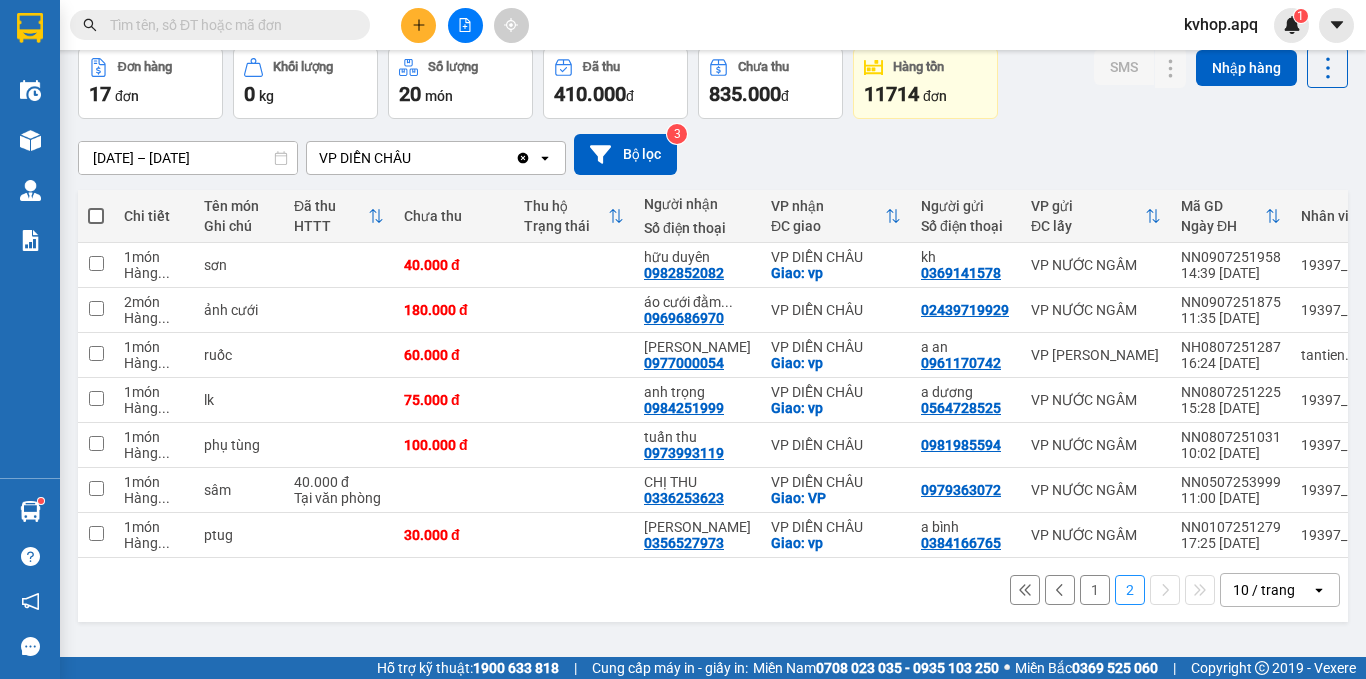 click on "2" at bounding box center (1130, 590) 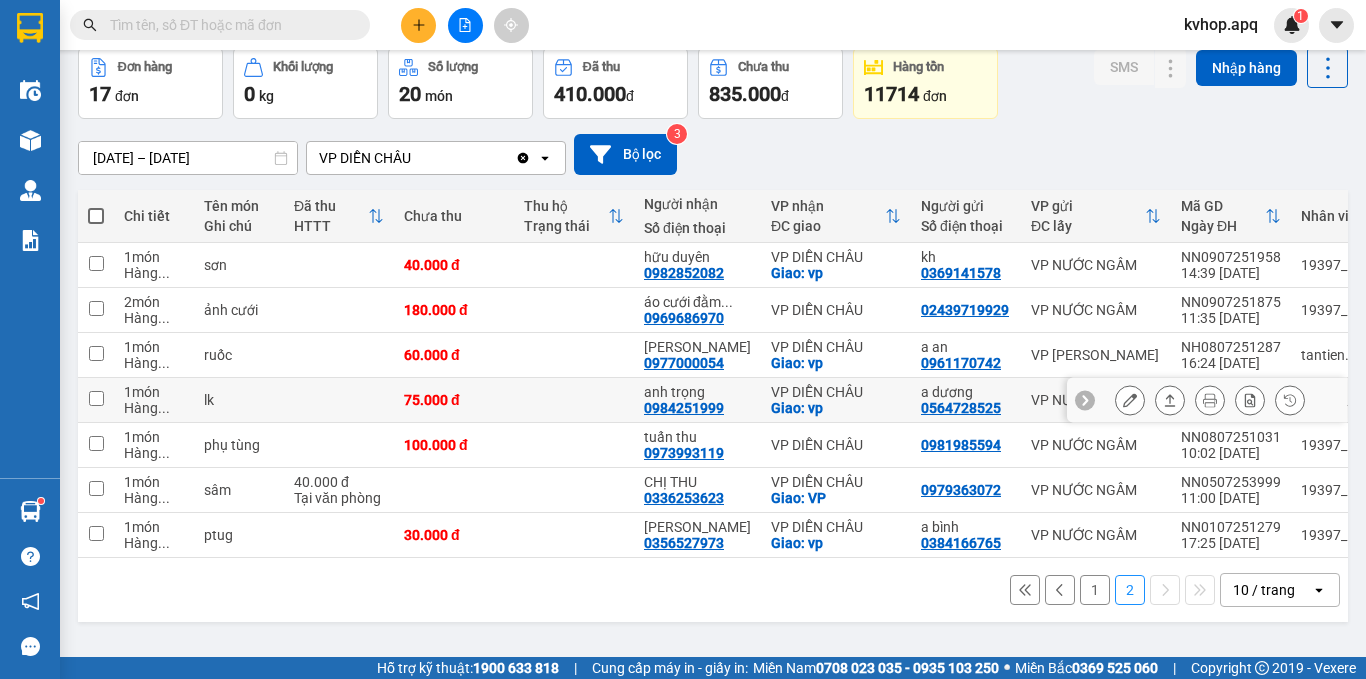 scroll, scrollTop: 0, scrollLeft: 0, axis: both 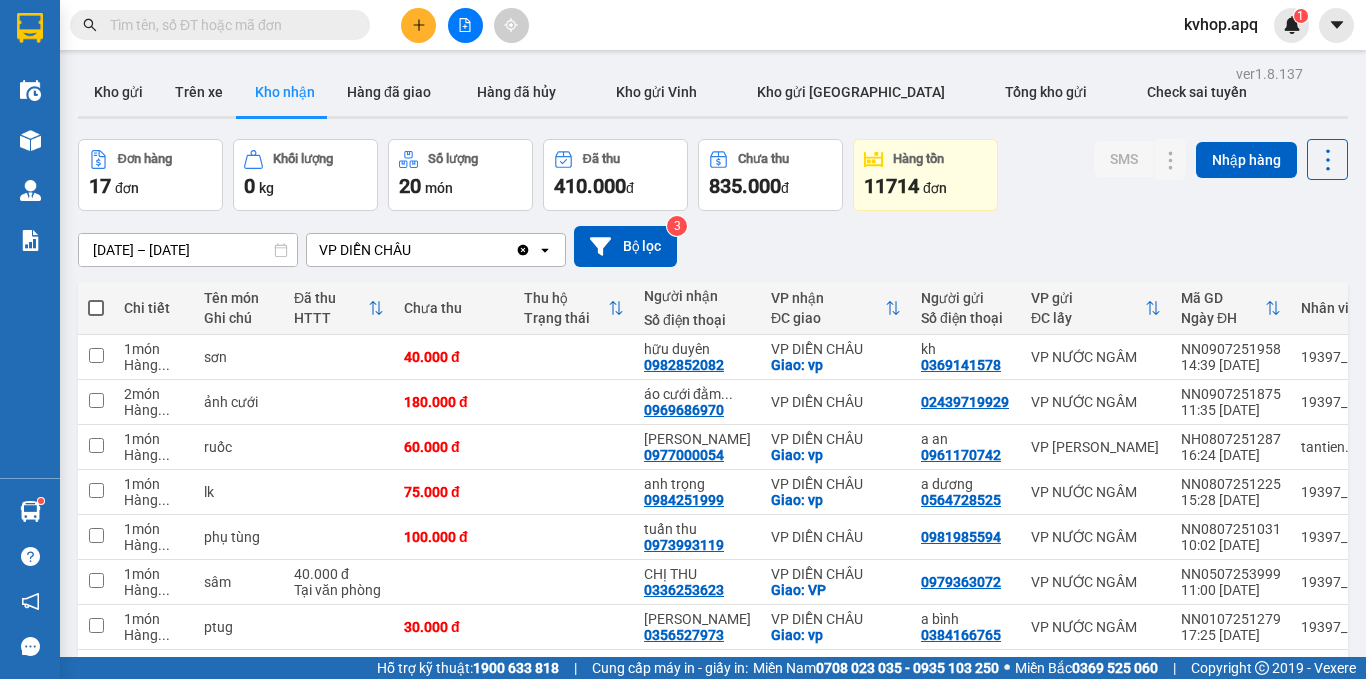 click at bounding box center [465, 25] 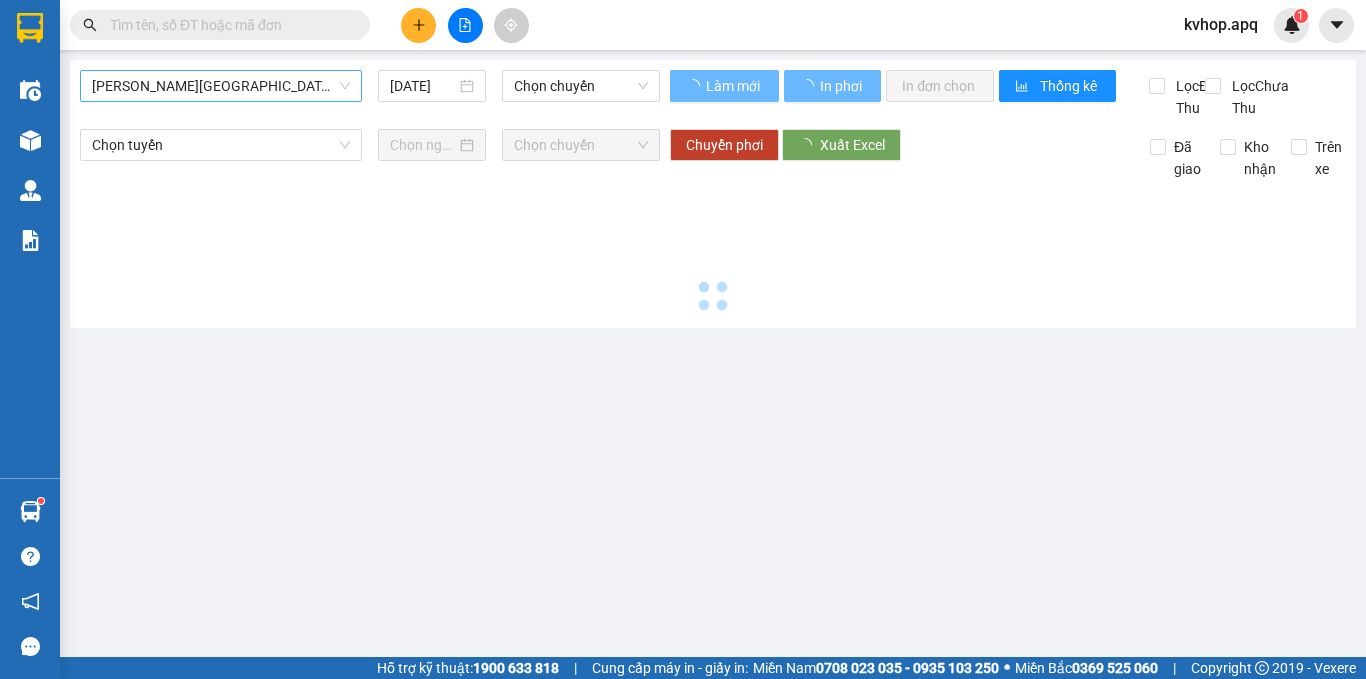 click on "[PERSON_NAME][GEOGRAPHIC_DATA]" at bounding box center (221, 86) 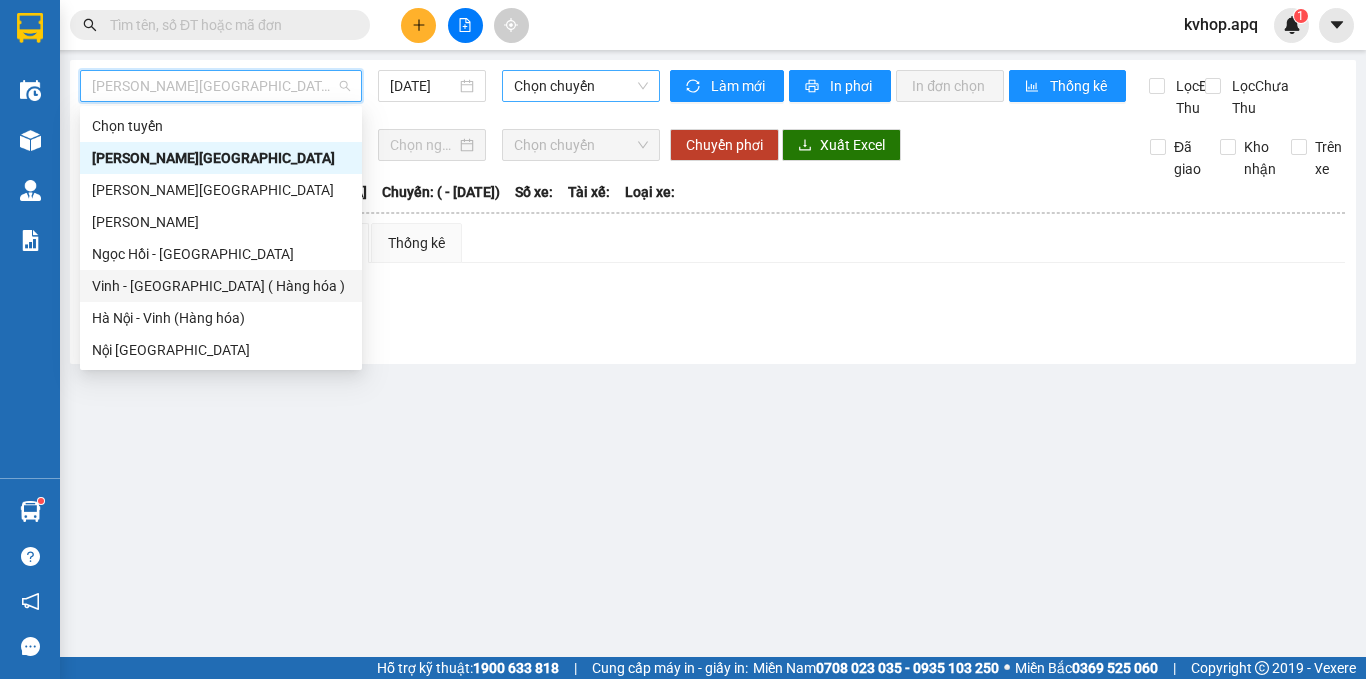 drag, startPoint x: 149, startPoint y: 278, endPoint x: 612, endPoint y: 98, distance: 496.75848 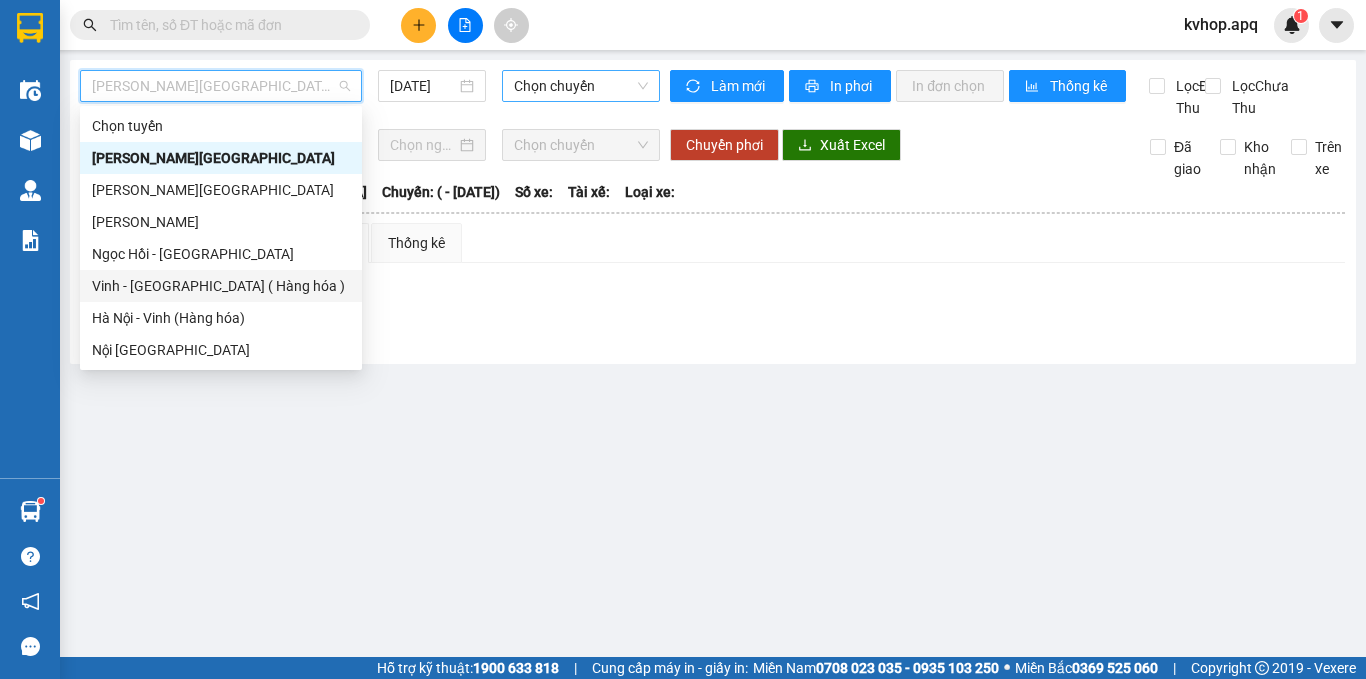 click on "Vinh - [GEOGRAPHIC_DATA] ( Hàng hóa )" at bounding box center (221, 286) 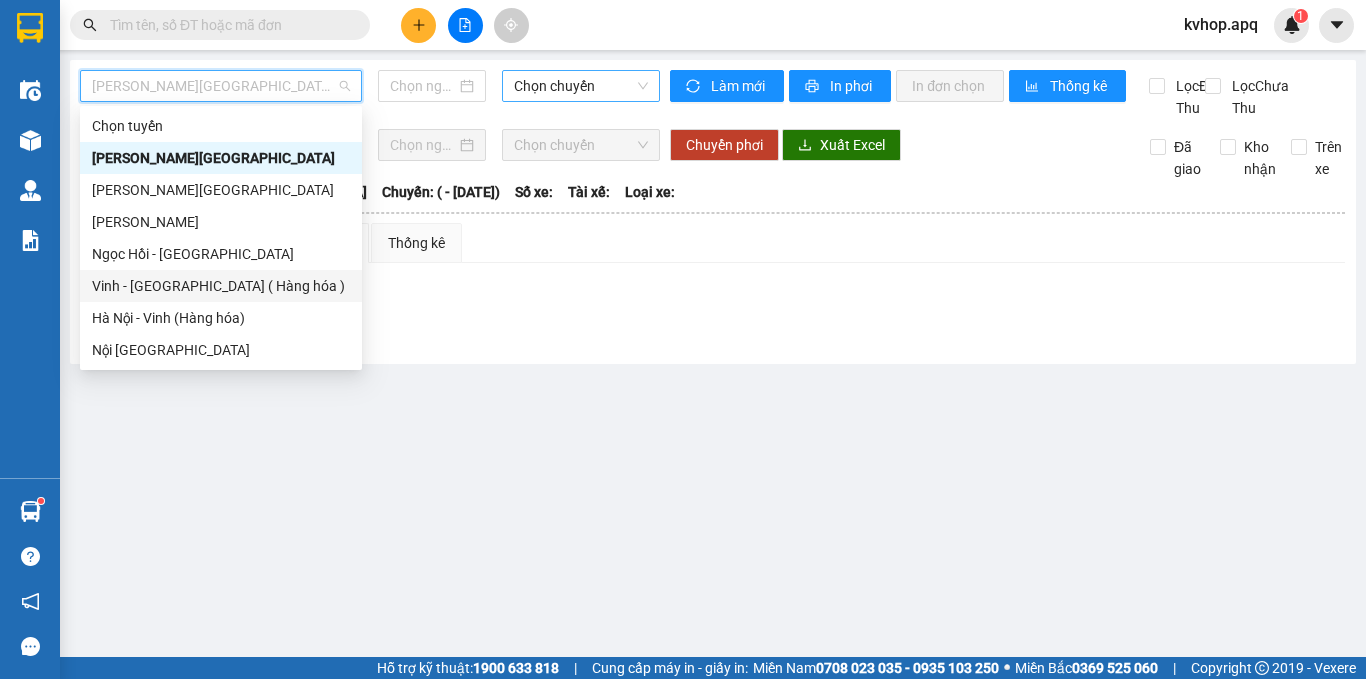 type on "[DATE]" 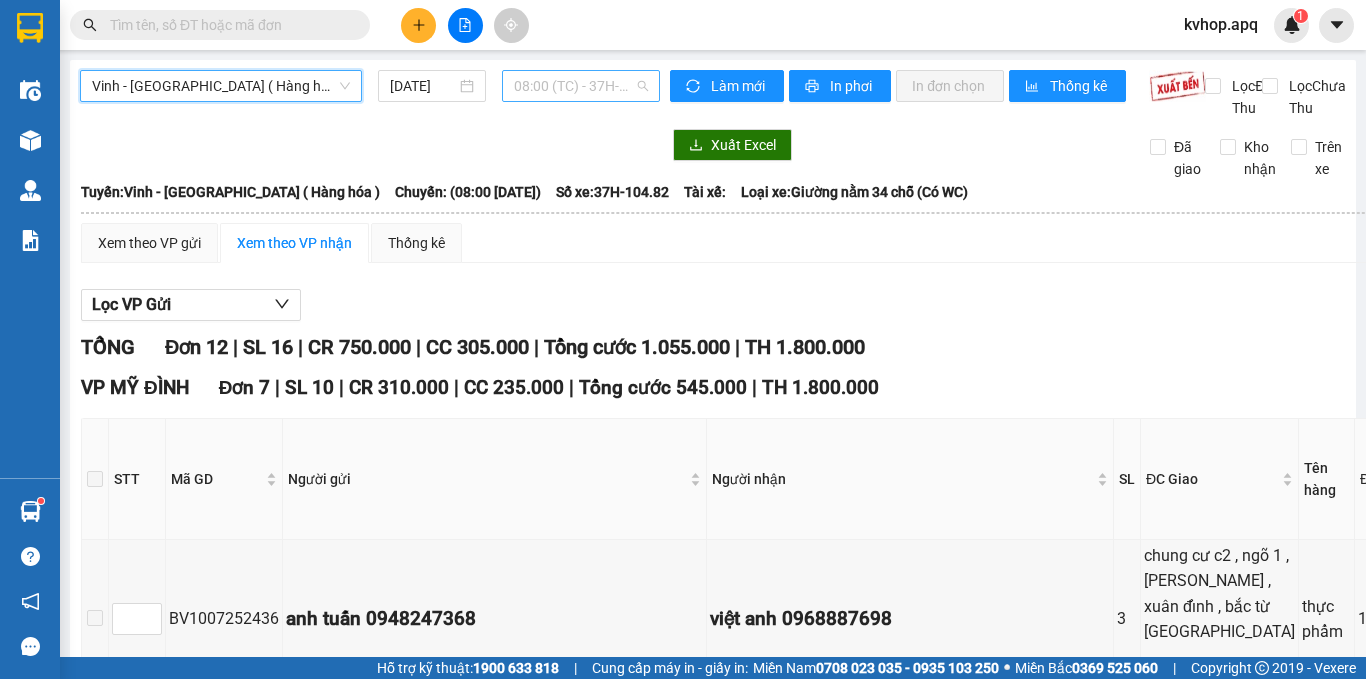 click on "08:00   (TC)   - 37H-104.82" at bounding box center (581, 86) 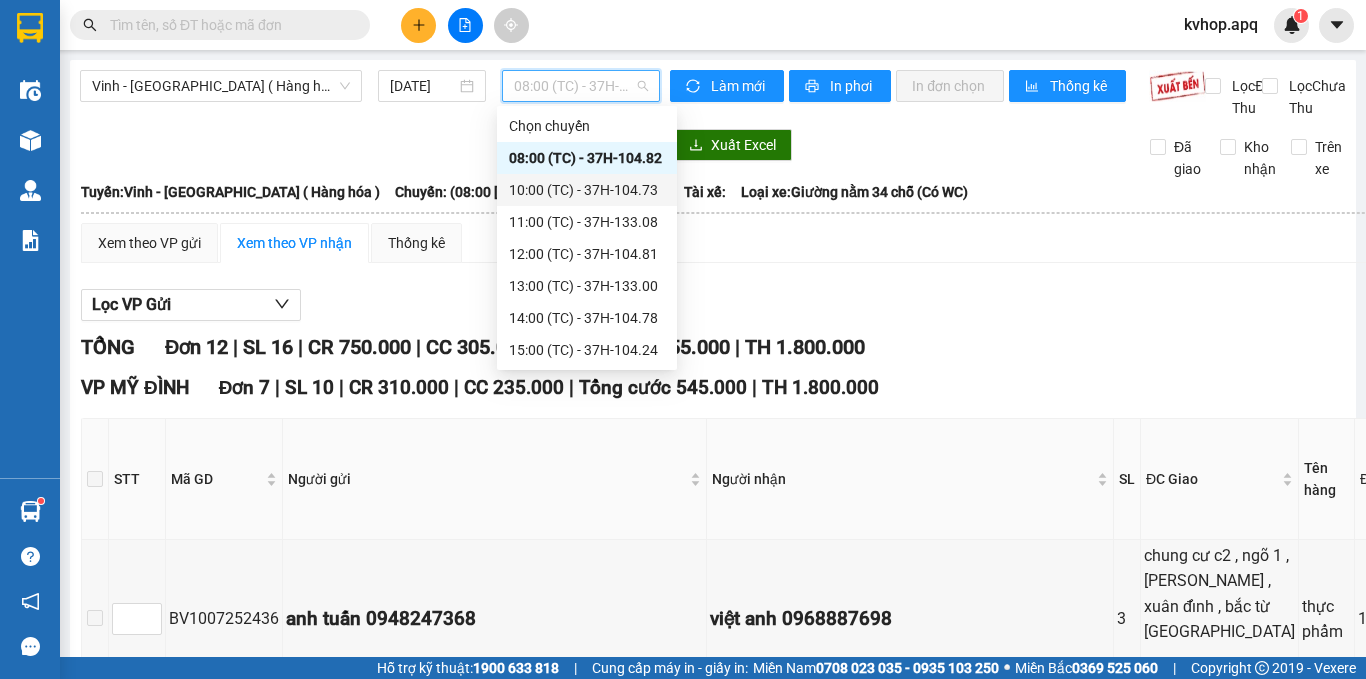 click on "10:00   (TC)   - 37H-104.73" at bounding box center [587, 190] 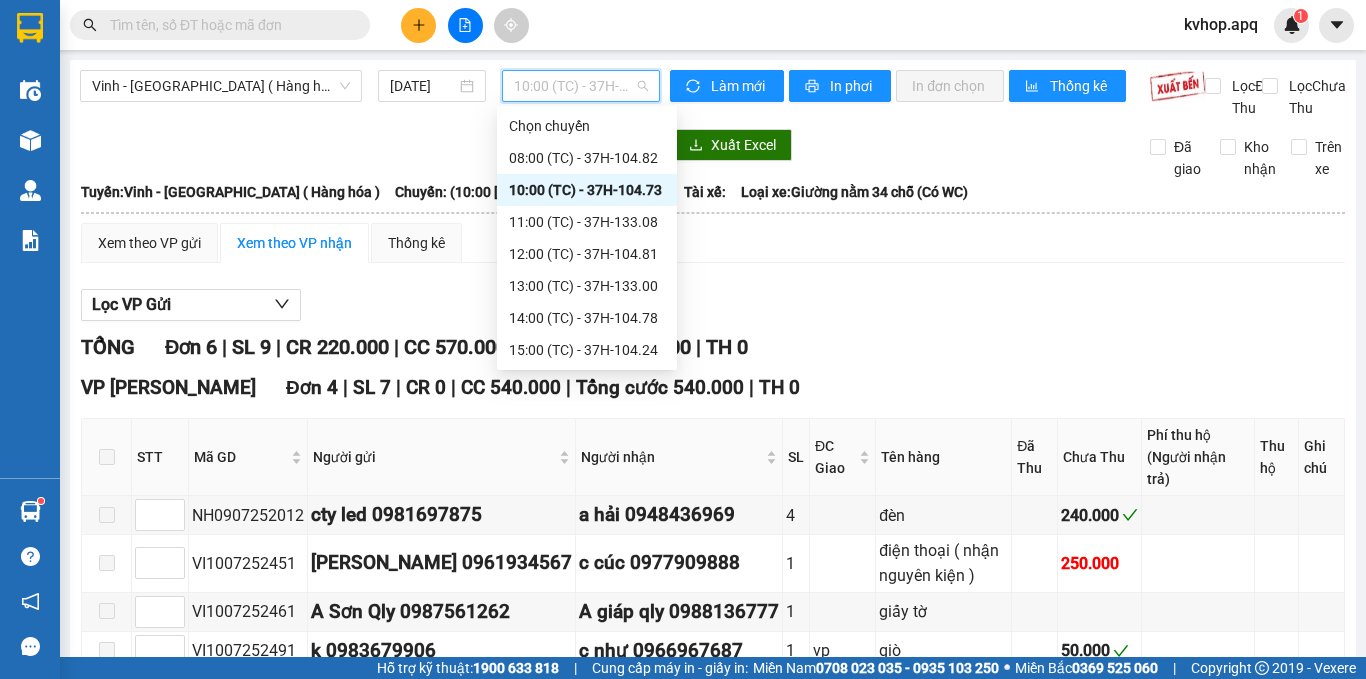 drag, startPoint x: 581, startPoint y: 72, endPoint x: 580, endPoint y: 85, distance: 13.038404 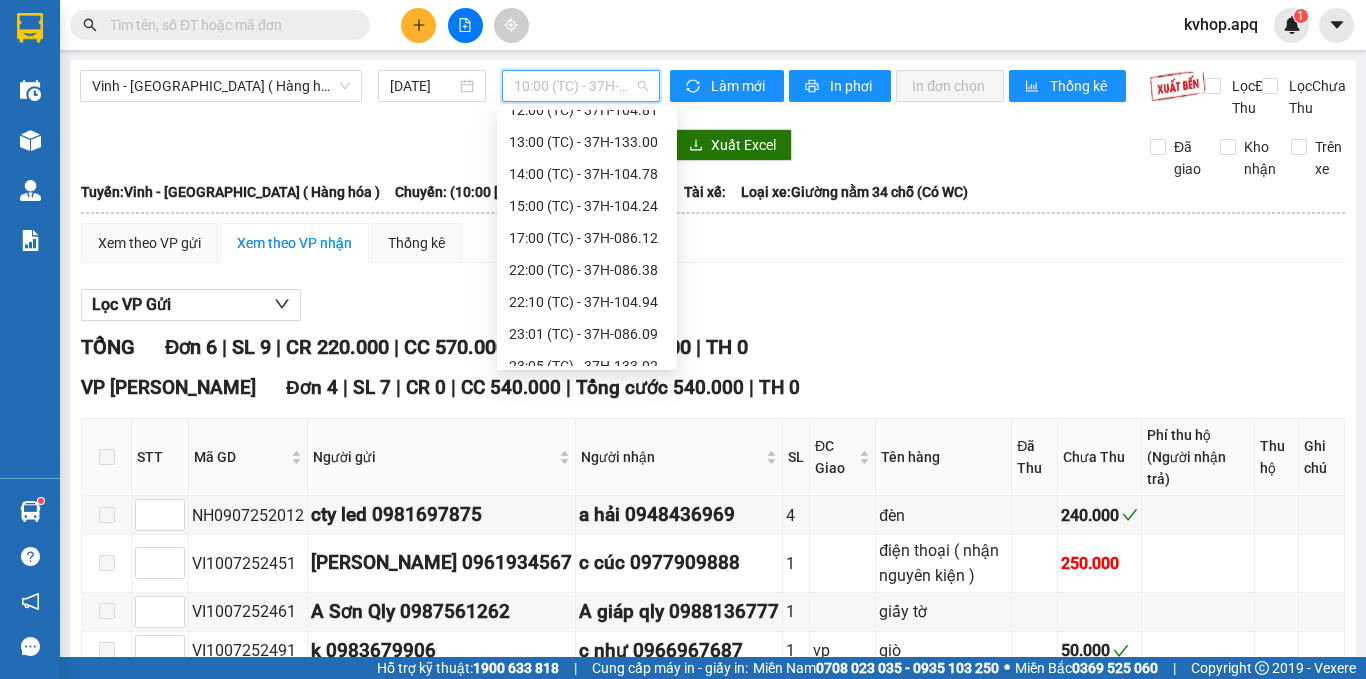 scroll, scrollTop: 147, scrollLeft: 0, axis: vertical 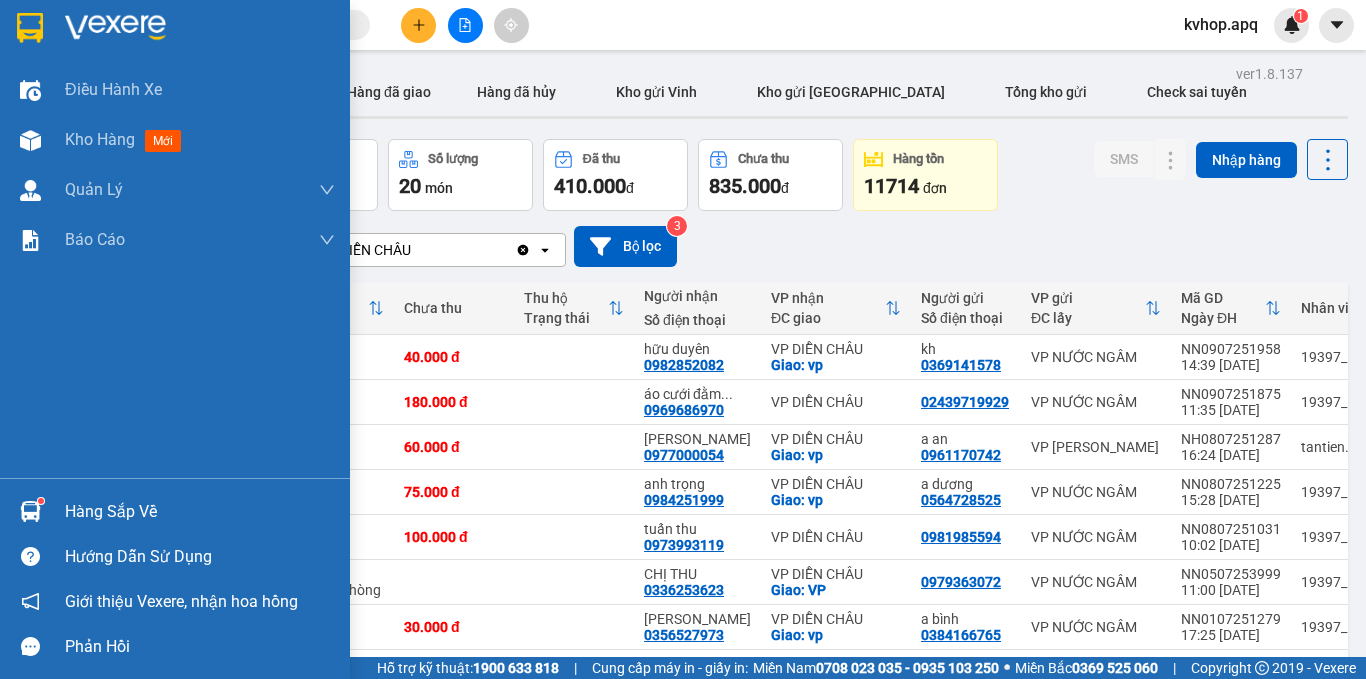 click on "Hàng sắp về" at bounding box center [200, 512] 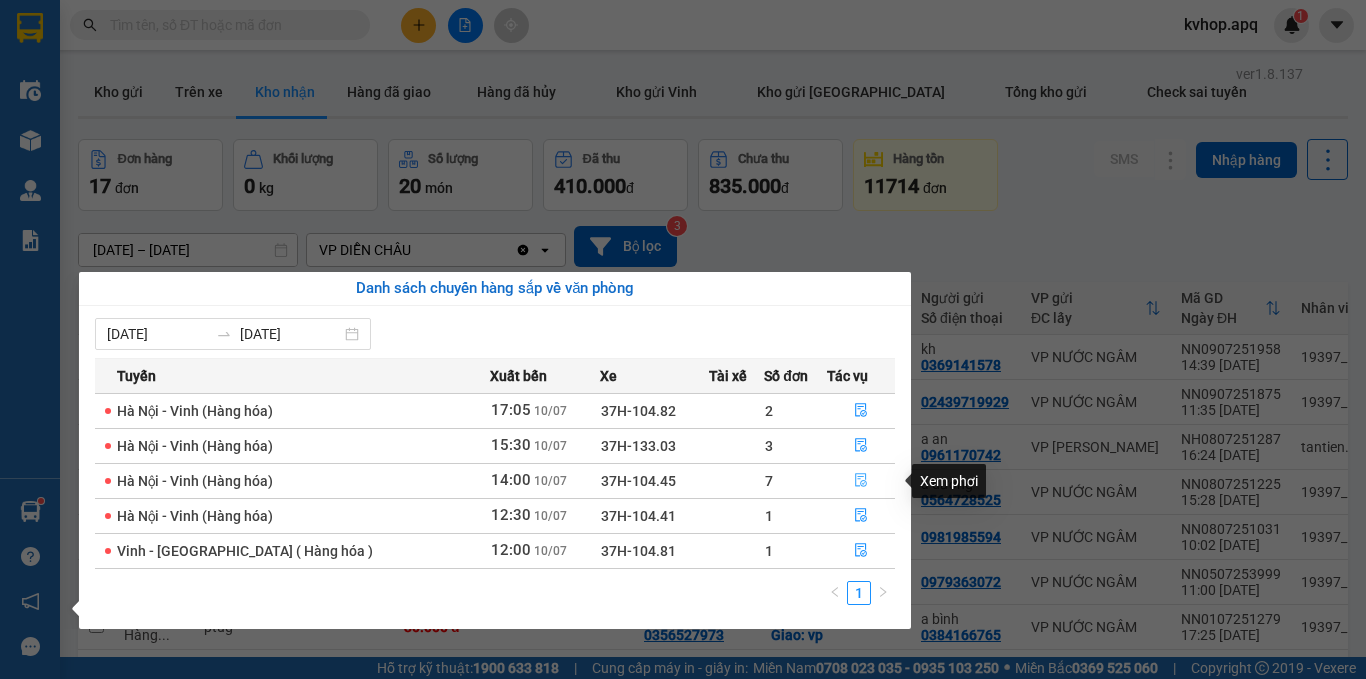 click at bounding box center [861, 481] 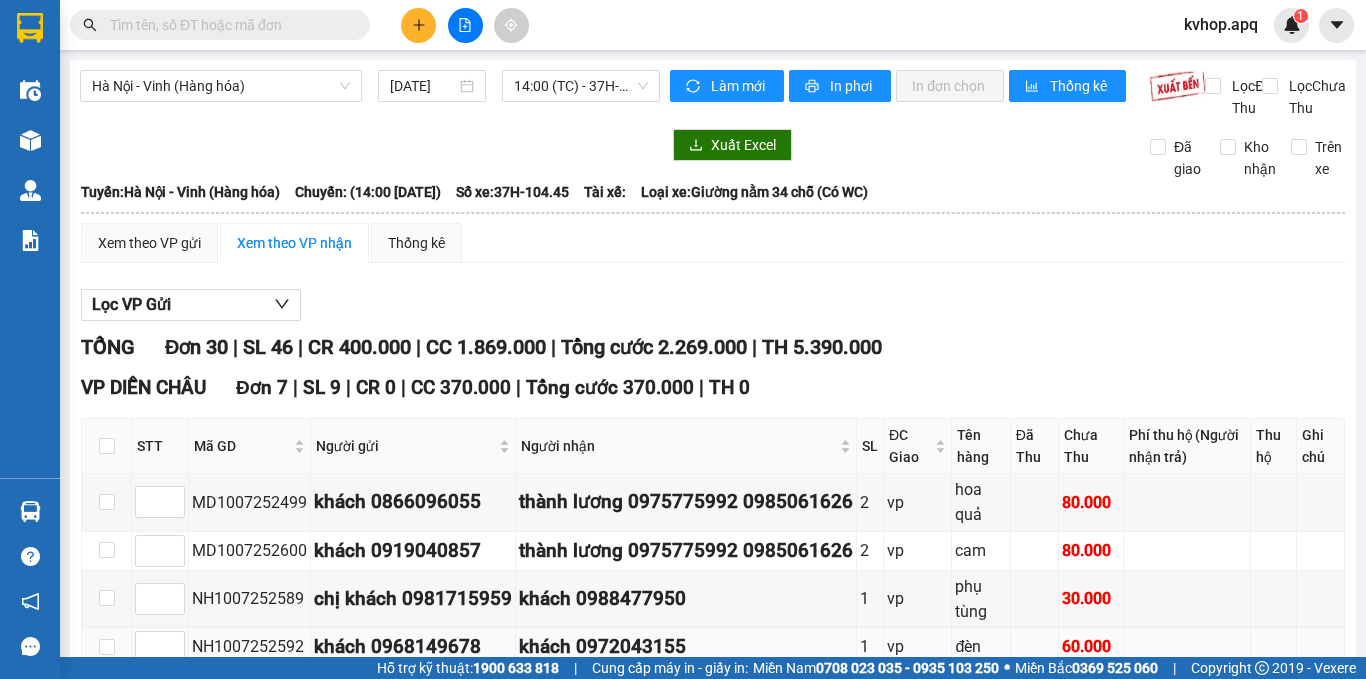 scroll, scrollTop: 200, scrollLeft: 0, axis: vertical 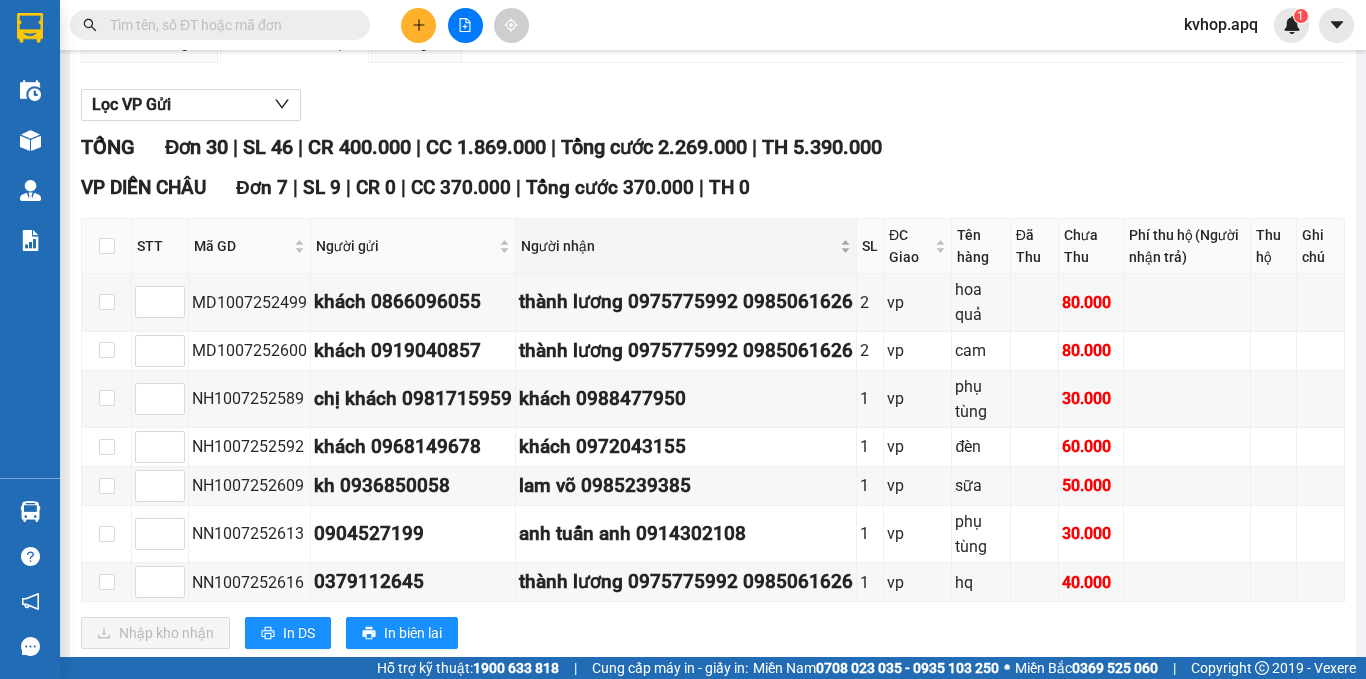 drag, startPoint x: 812, startPoint y: 633, endPoint x: 821, endPoint y: 247, distance: 386.10492 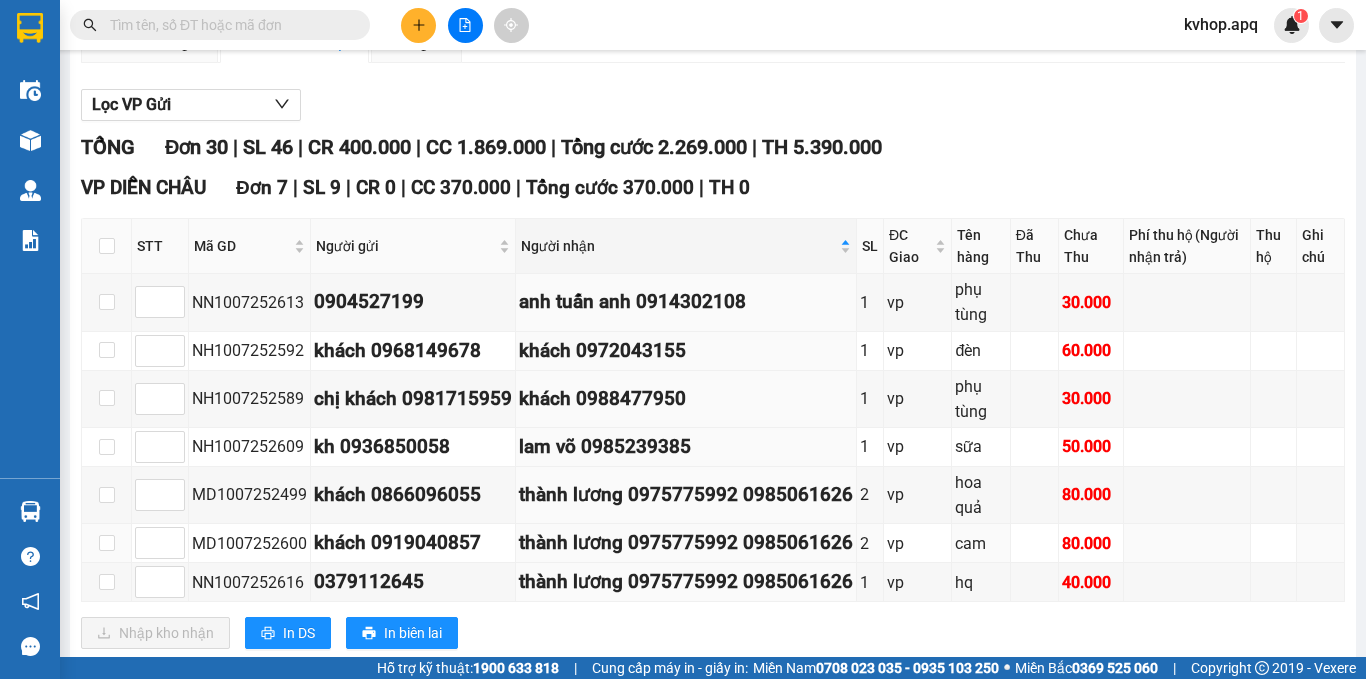 scroll, scrollTop: 300, scrollLeft: 0, axis: vertical 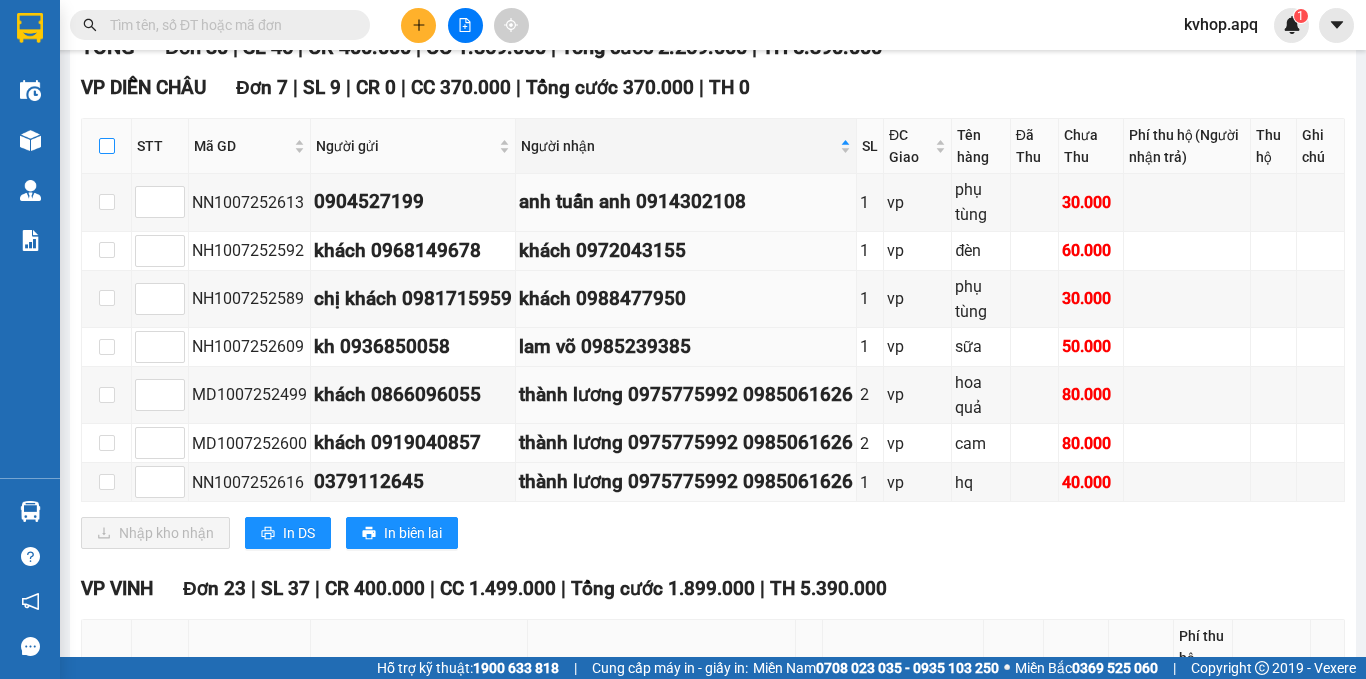 click at bounding box center [107, 146] 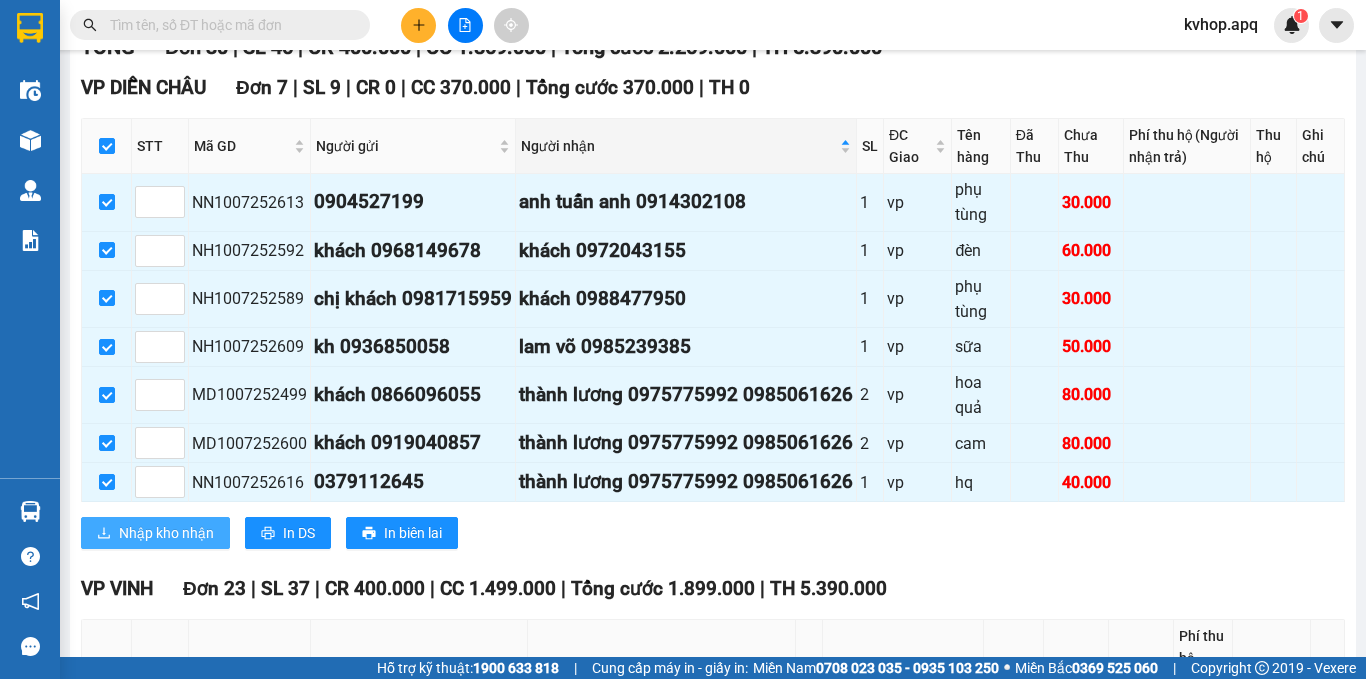 click on "Nhập kho nhận" at bounding box center [166, 533] 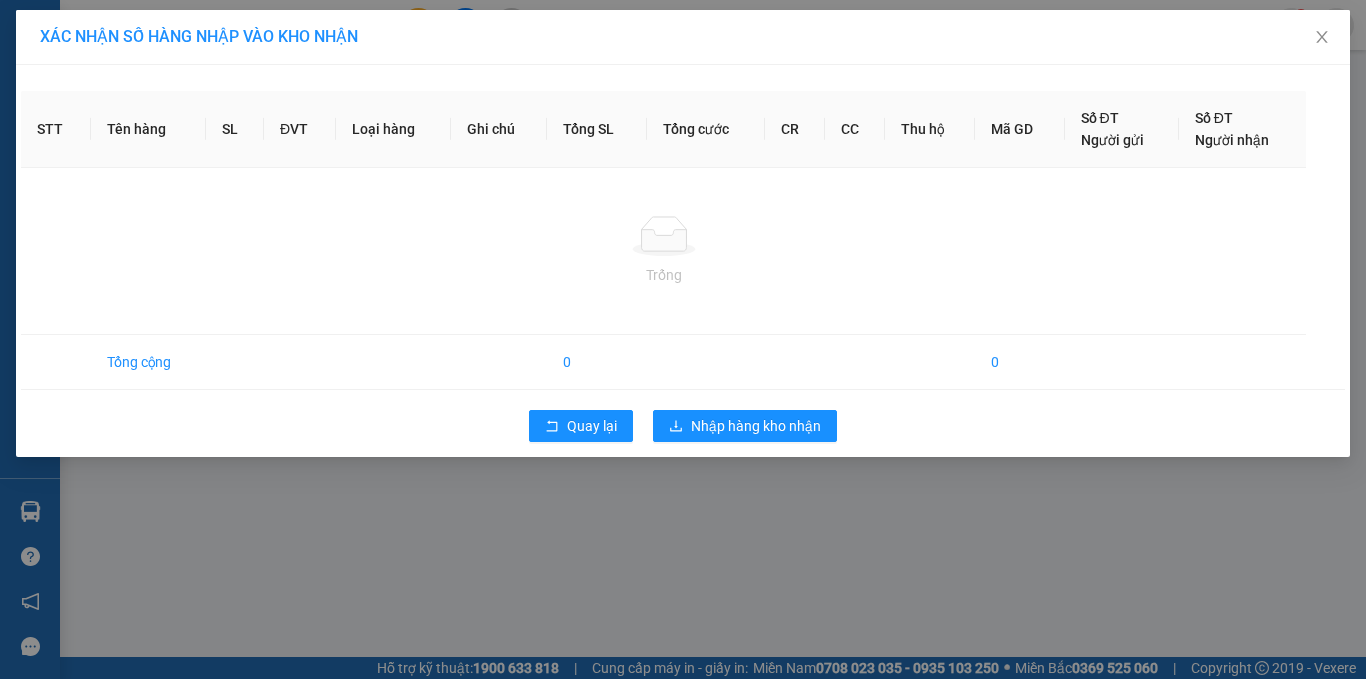 scroll, scrollTop: 0, scrollLeft: 0, axis: both 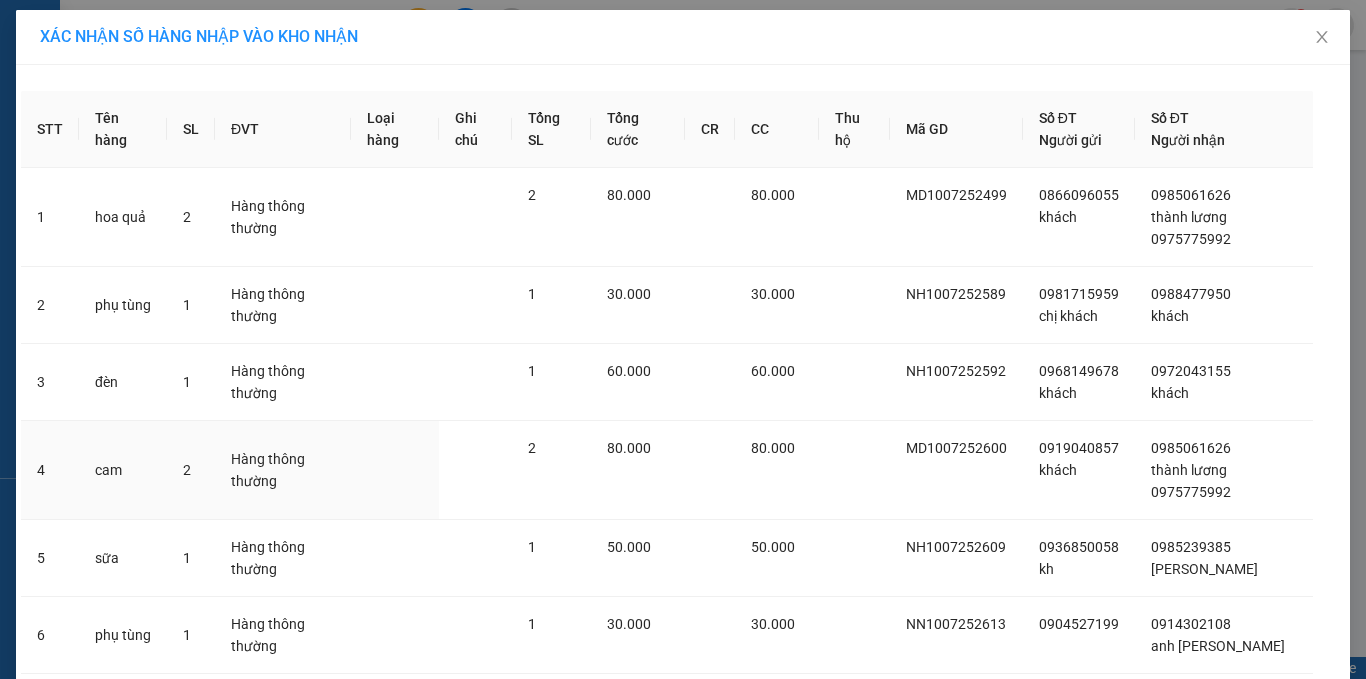 click on "80.000" at bounding box center [777, 470] 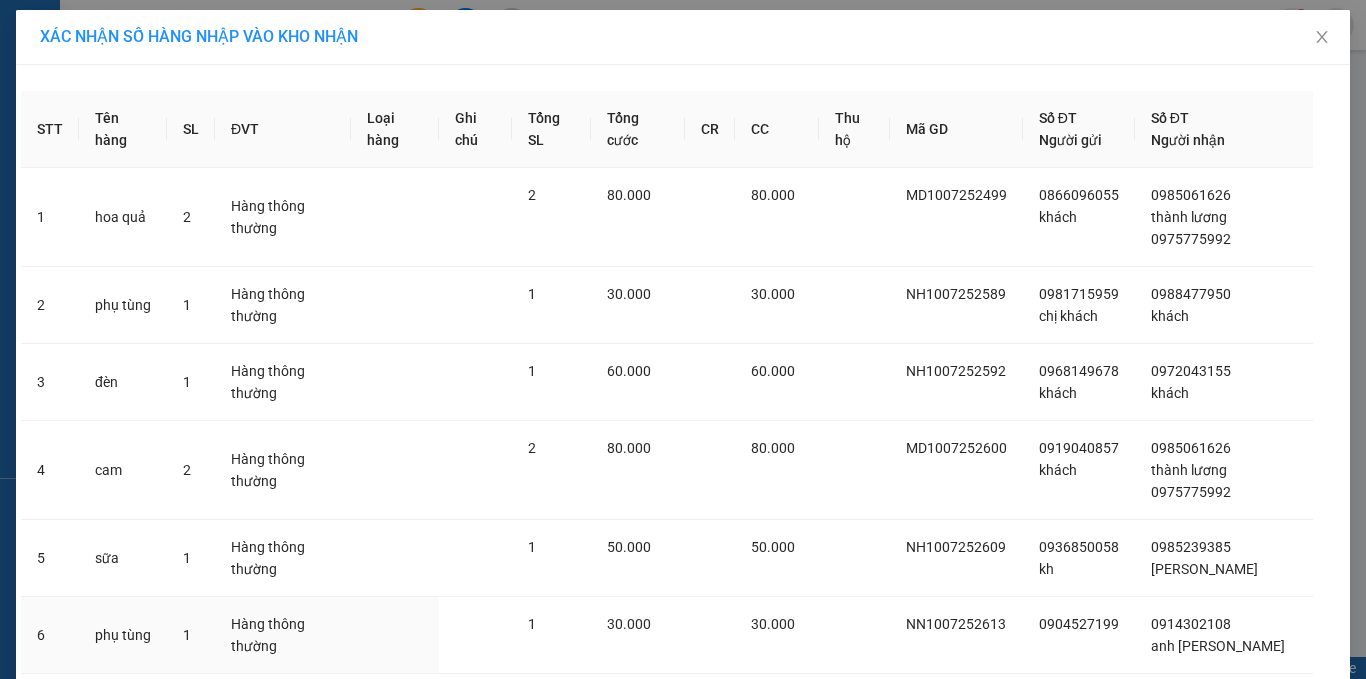scroll, scrollTop: 262, scrollLeft: 0, axis: vertical 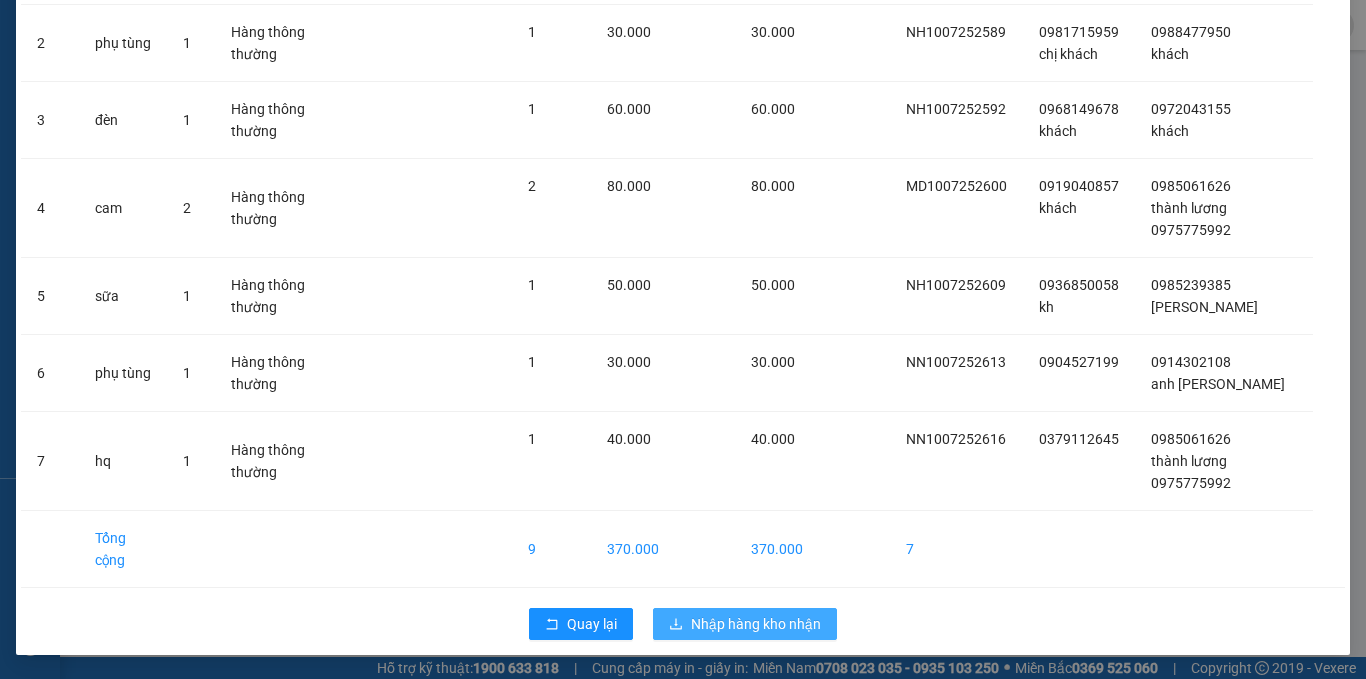 click on "Nhập hàng kho nhận" at bounding box center [756, 624] 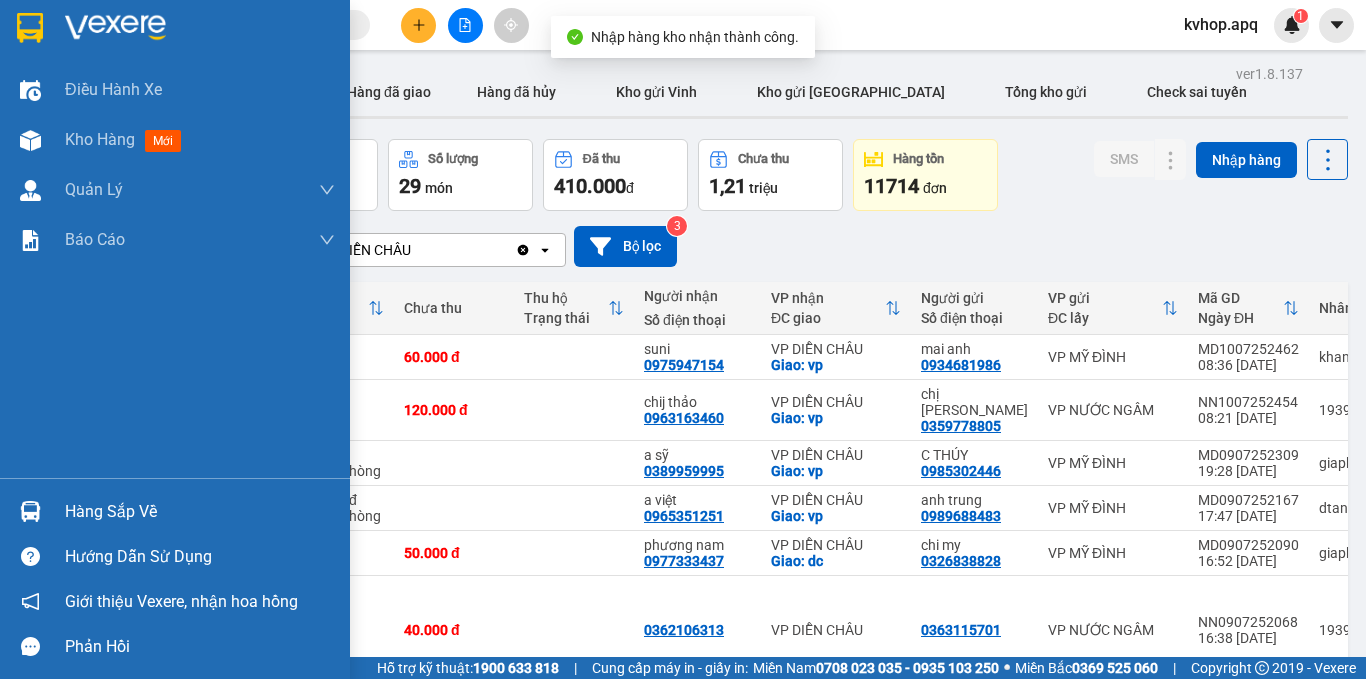click on "Hàng sắp về" at bounding box center [200, 512] 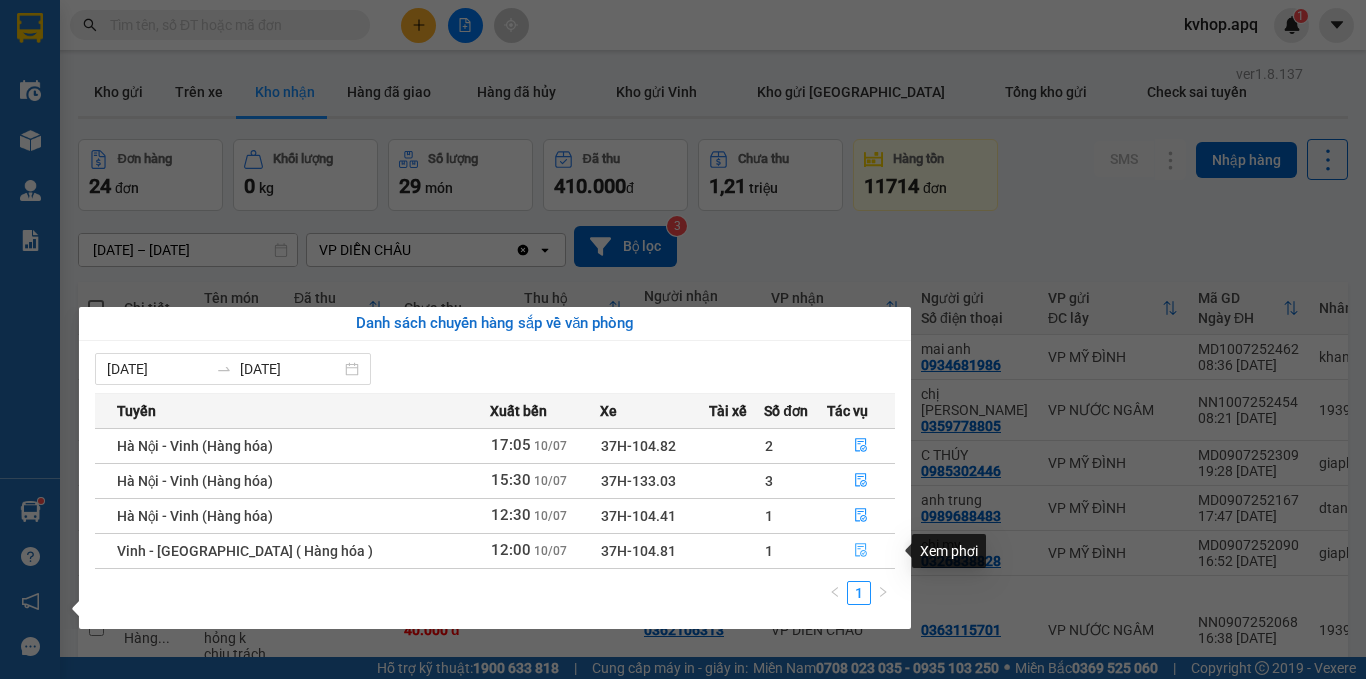 click 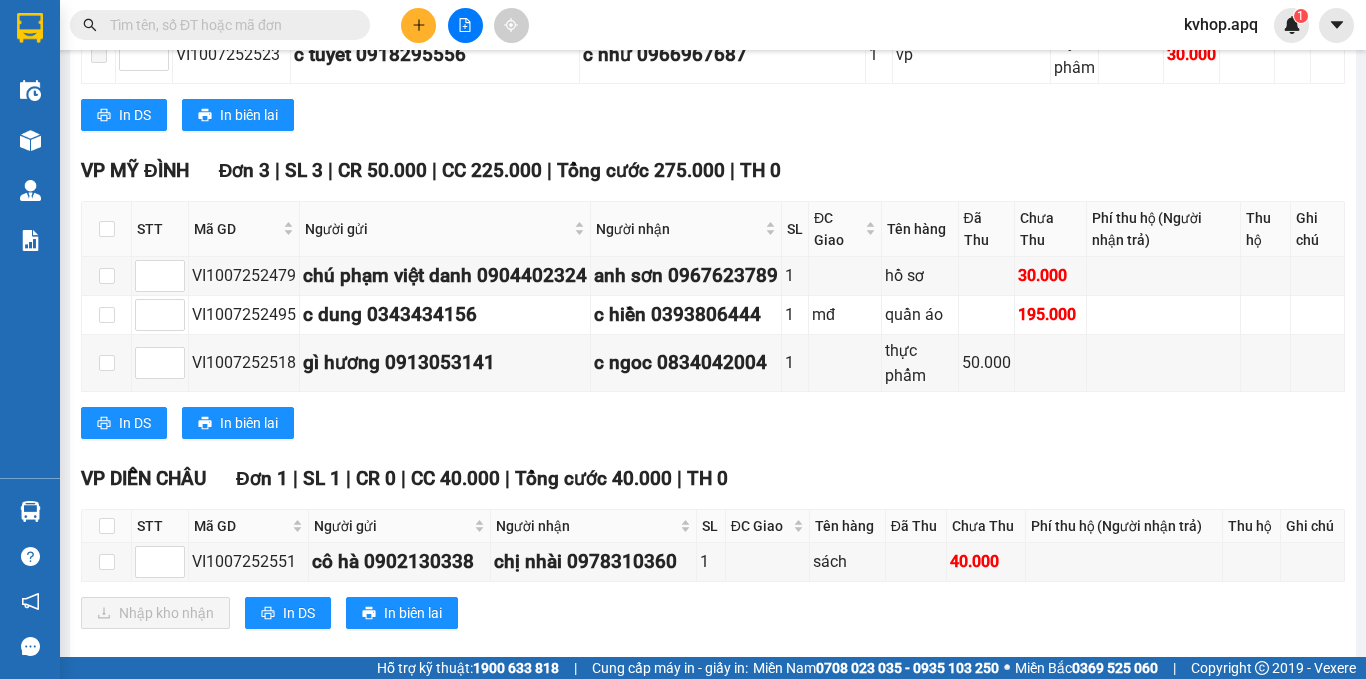 scroll, scrollTop: 1056, scrollLeft: 0, axis: vertical 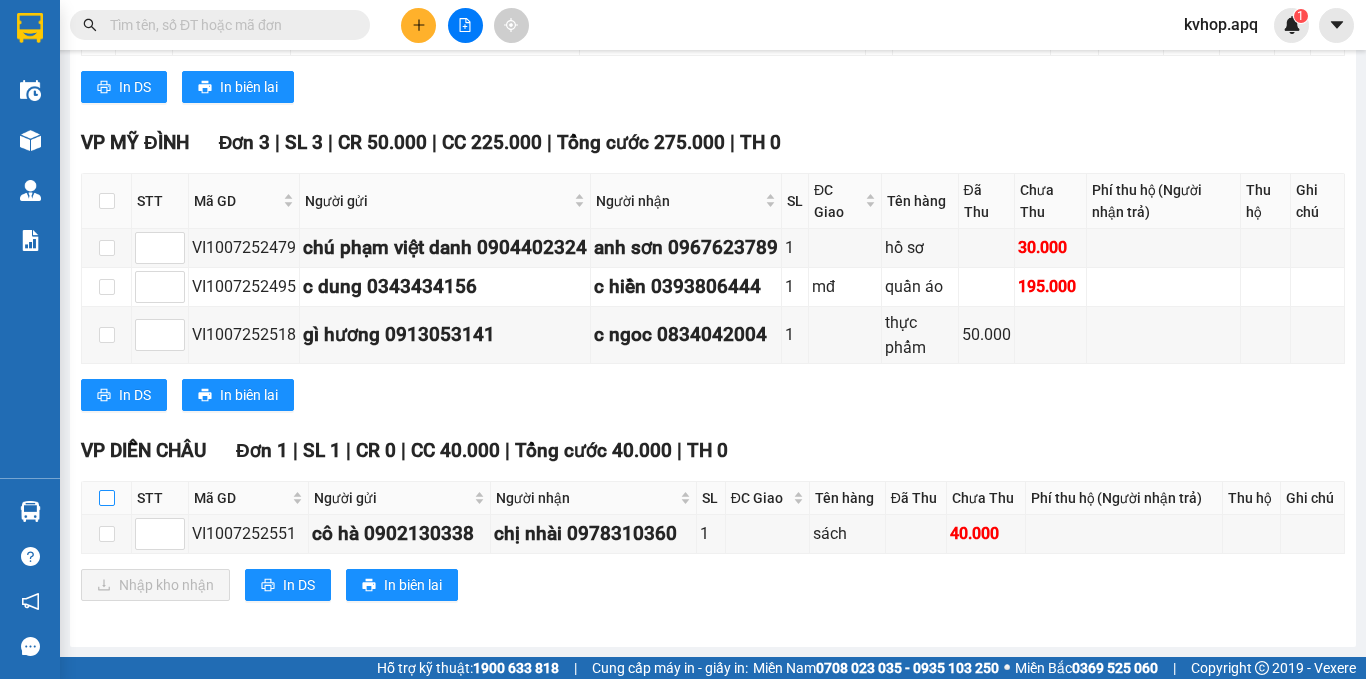 click at bounding box center [107, 498] 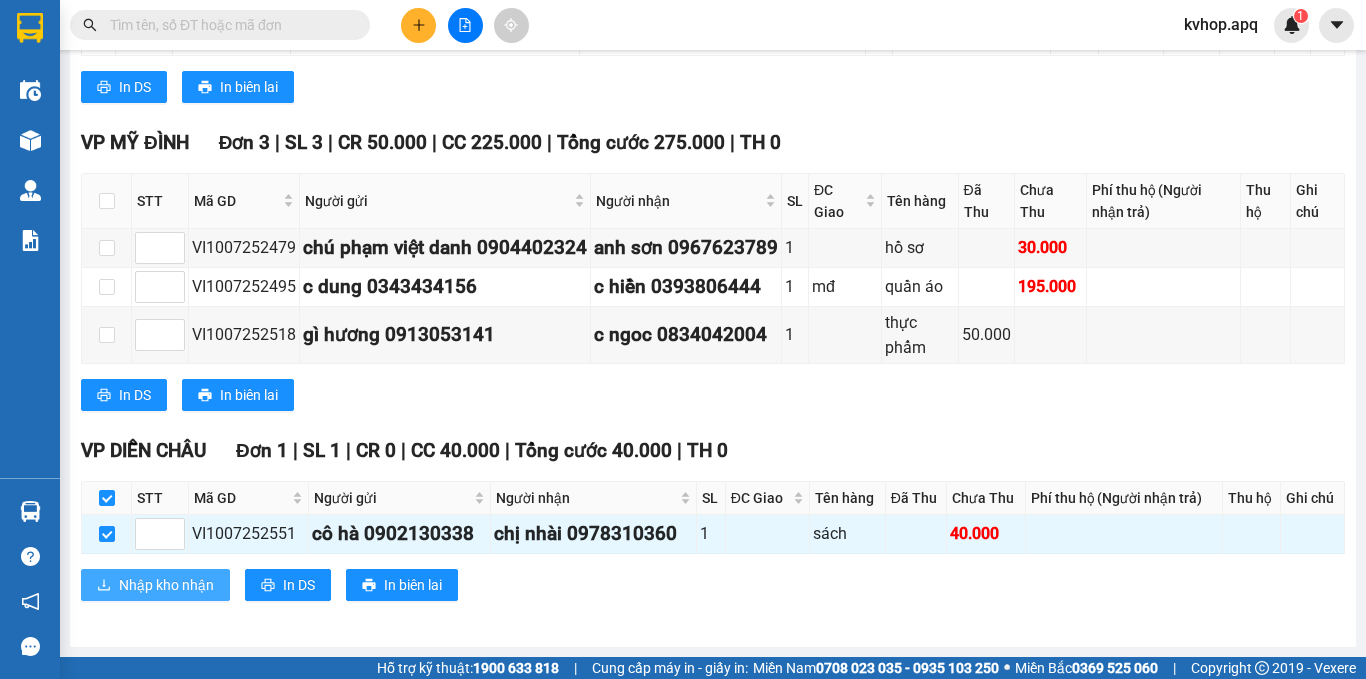click on "Nhập kho nhận" at bounding box center [166, 585] 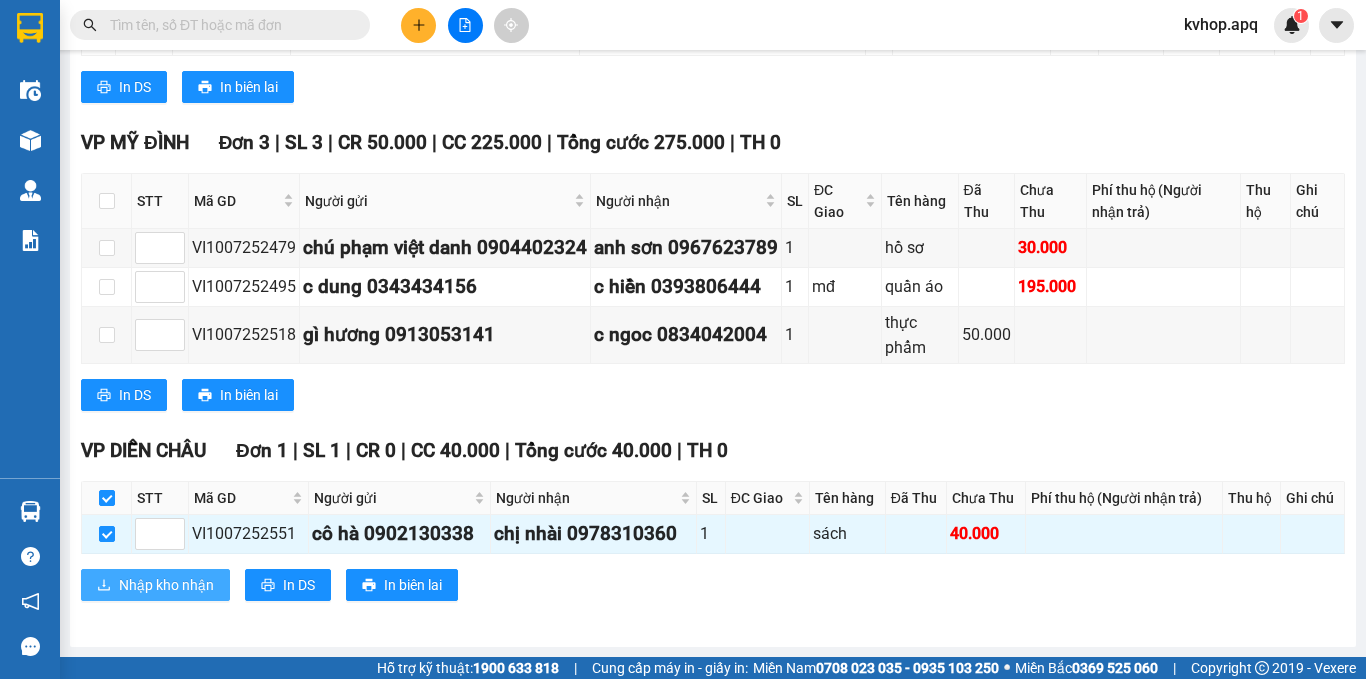 scroll, scrollTop: 0, scrollLeft: 0, axis: both 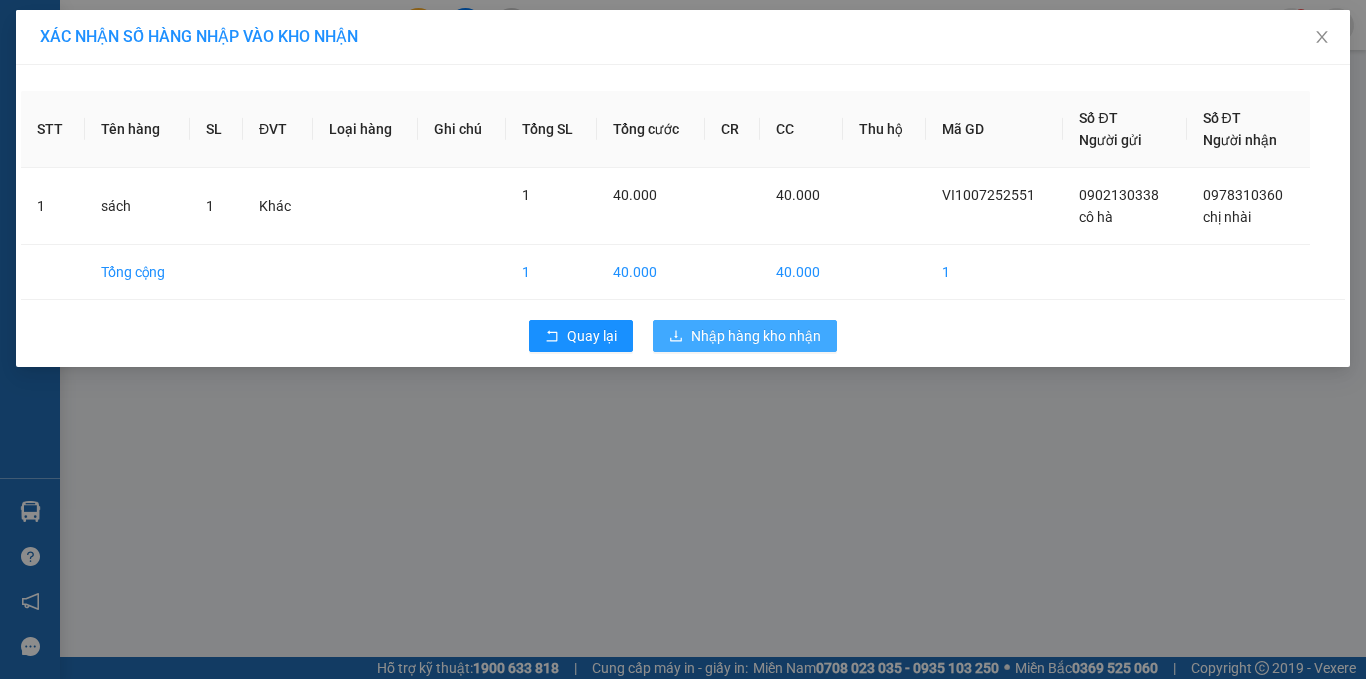 click on "Nhập hàng kho nhận" at bounding box center (756, 336) 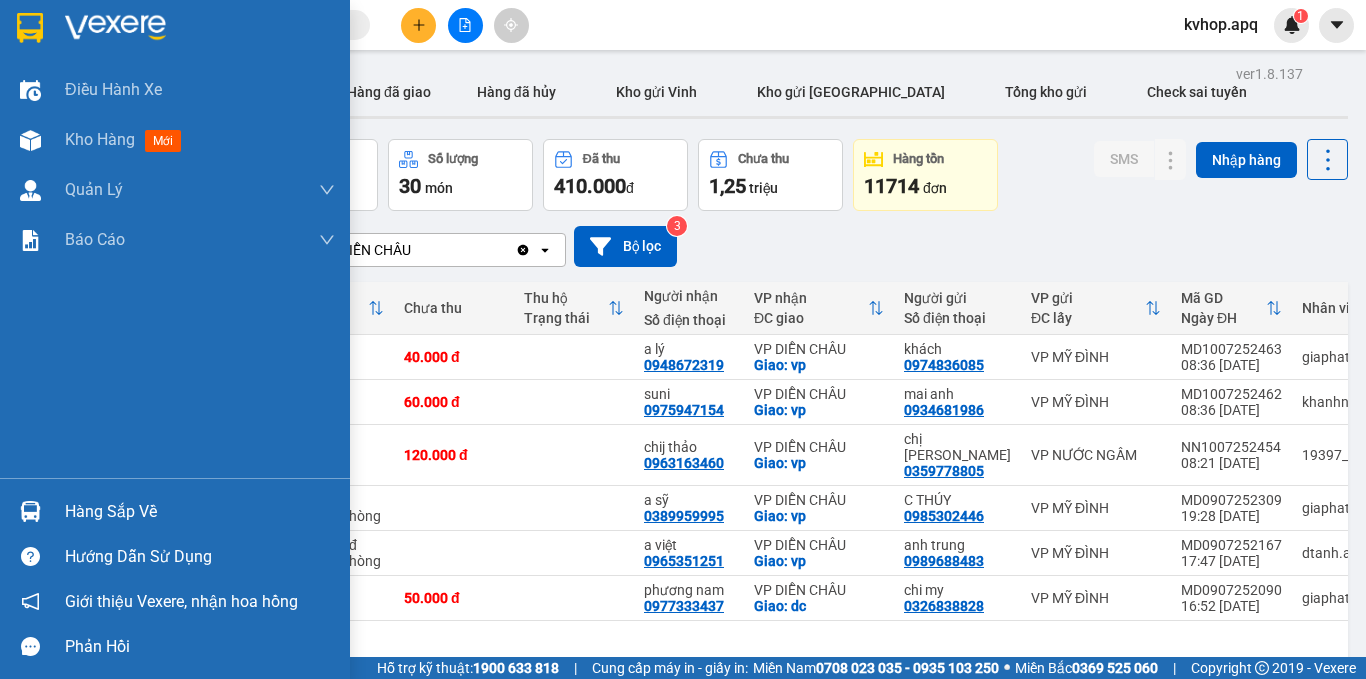 click on "Hàng sắp về" at bounding box center [200, 512] 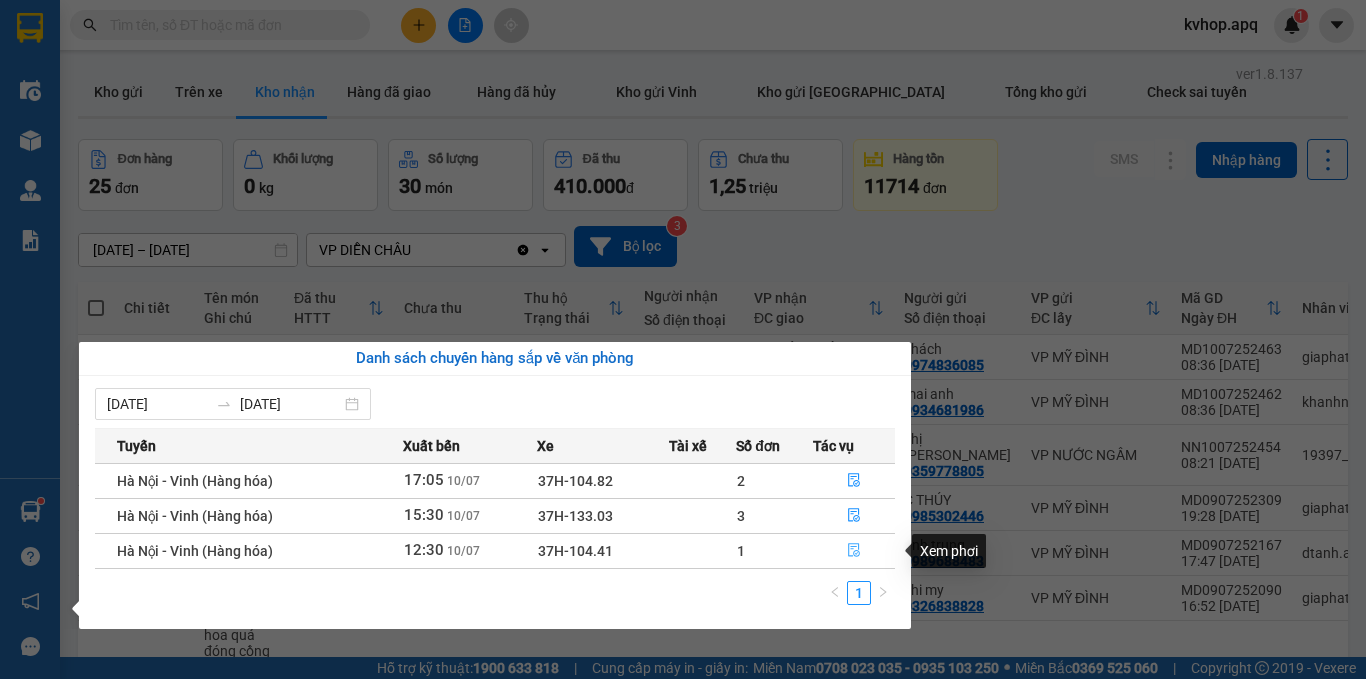 click 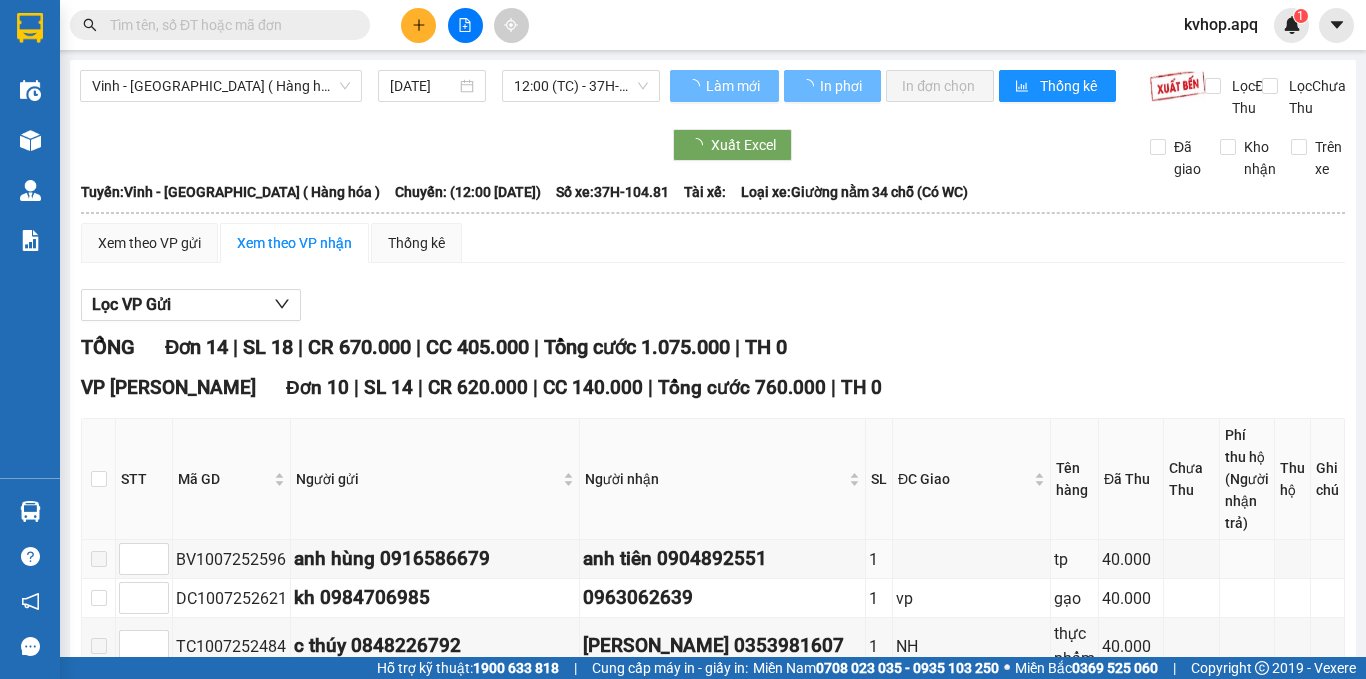 scroll, scrollTop: 200, scrollLeft: 0, axis: vertical 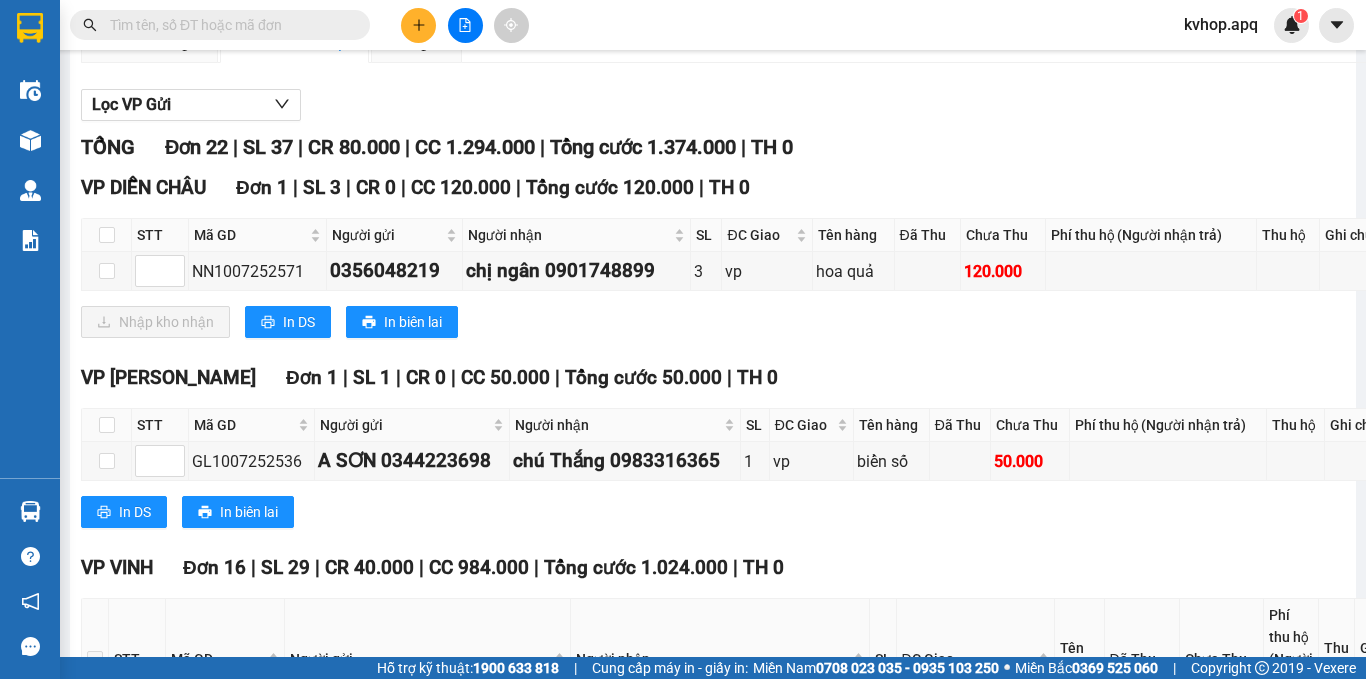 click at bounding box center (107, 235) 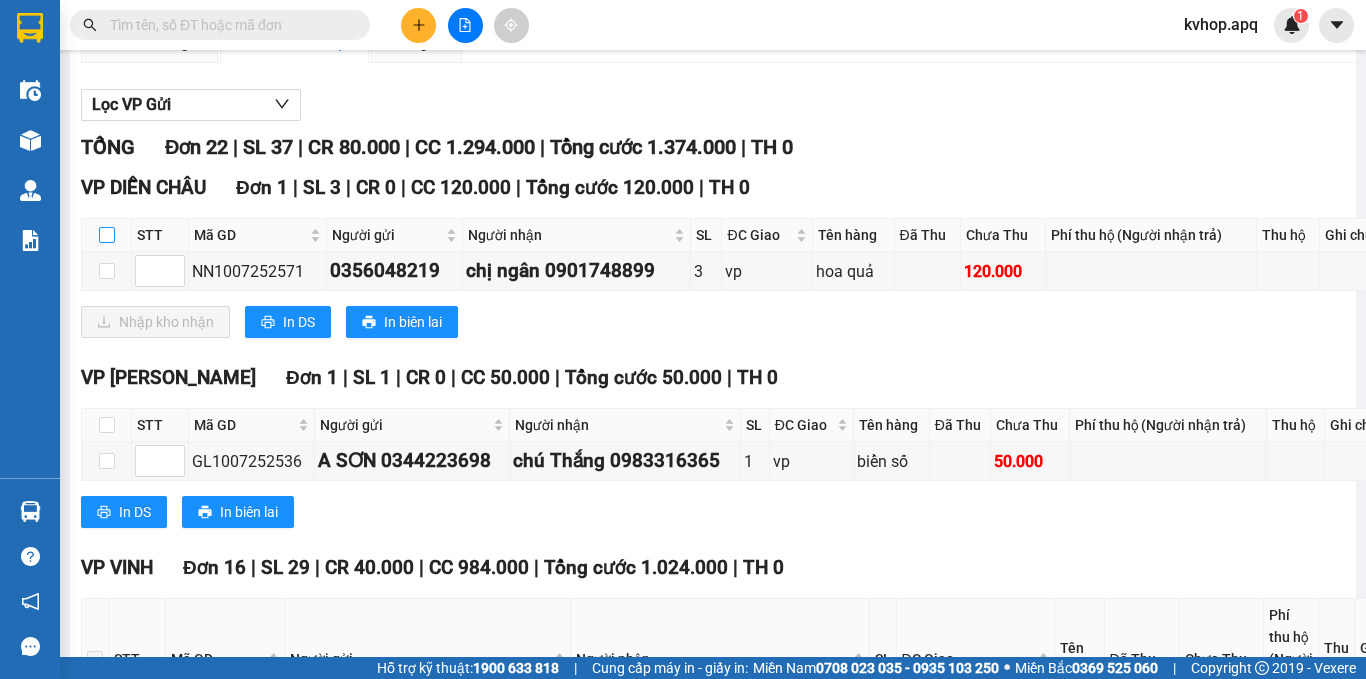 click at bounding box center [107, 235] 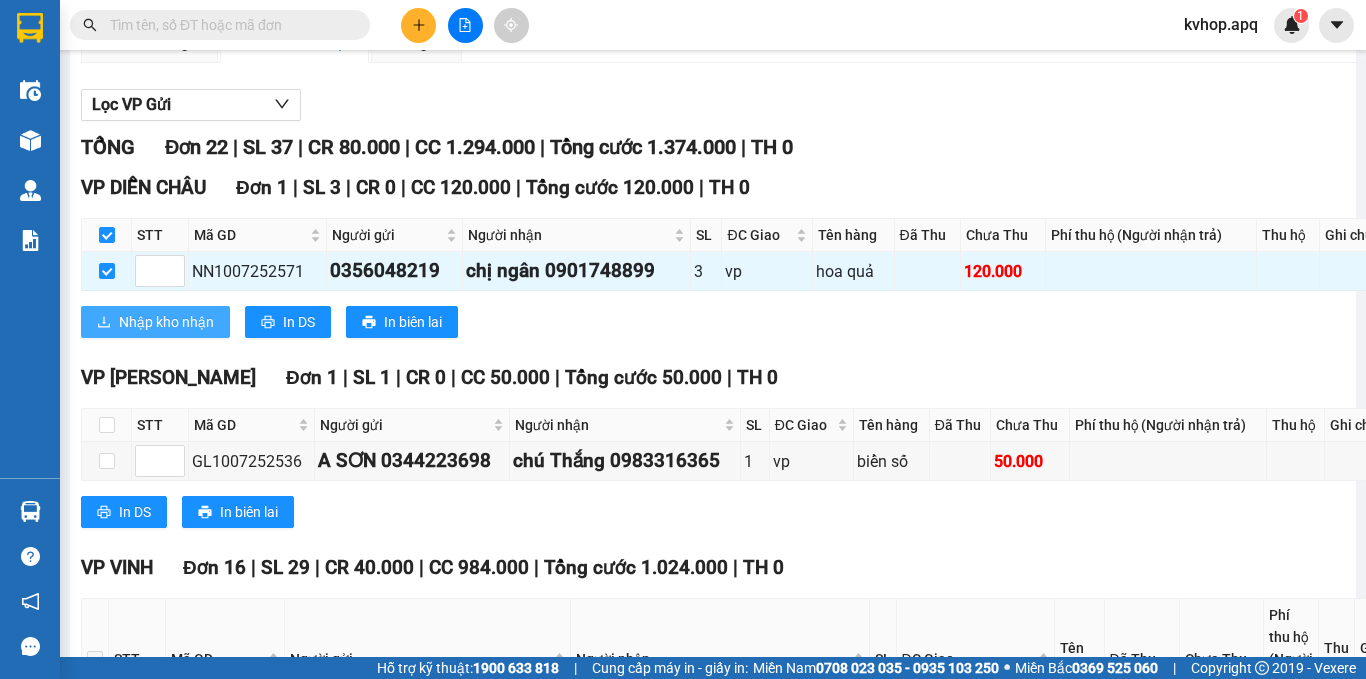 click on "Nhập kho nhận" at bounding box center (166, 322) 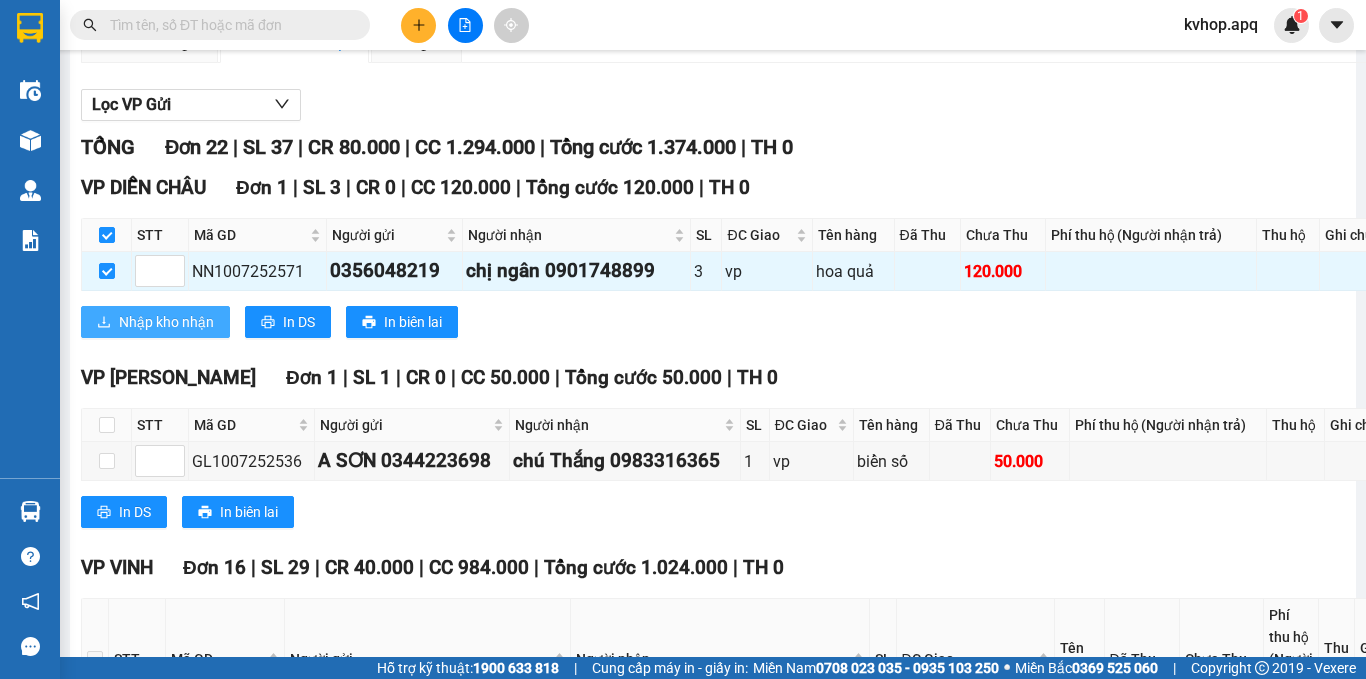 scroll, scrollTop: 0, scrollLeft: 0, axis: both 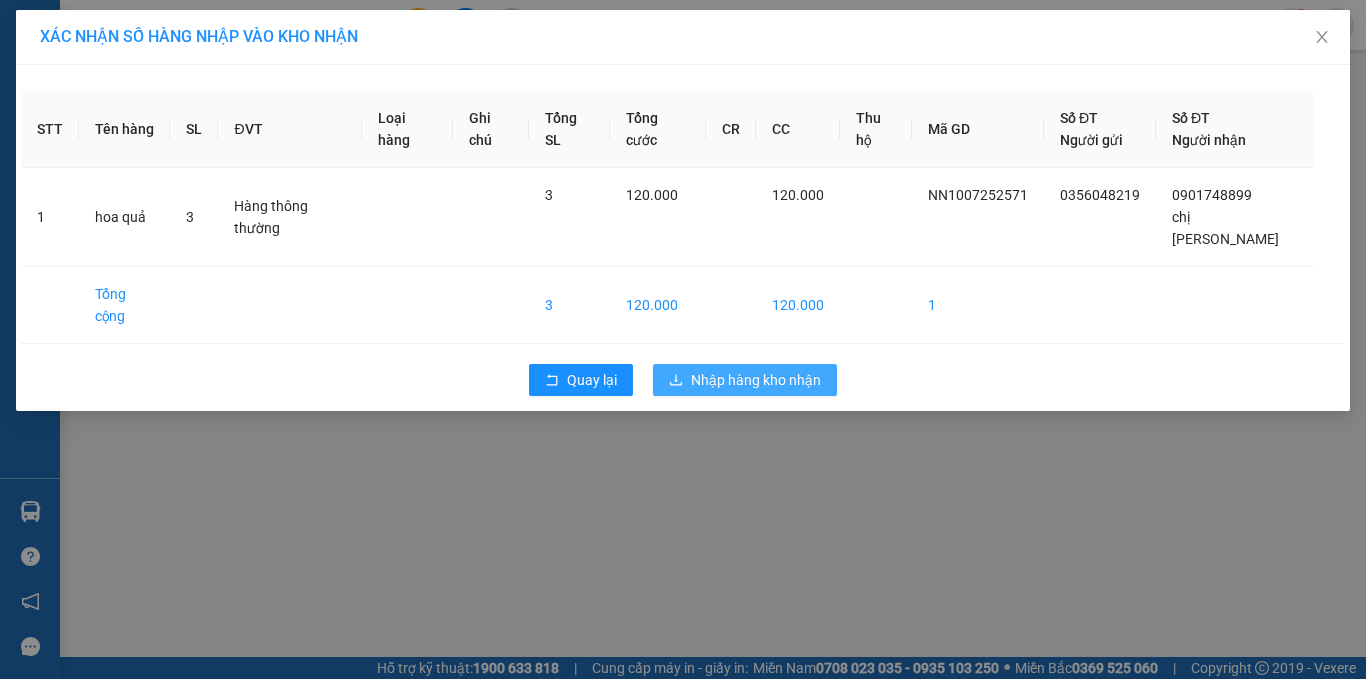 click on "Nhập hàng kho nhận" at bounding box center [745, 380] 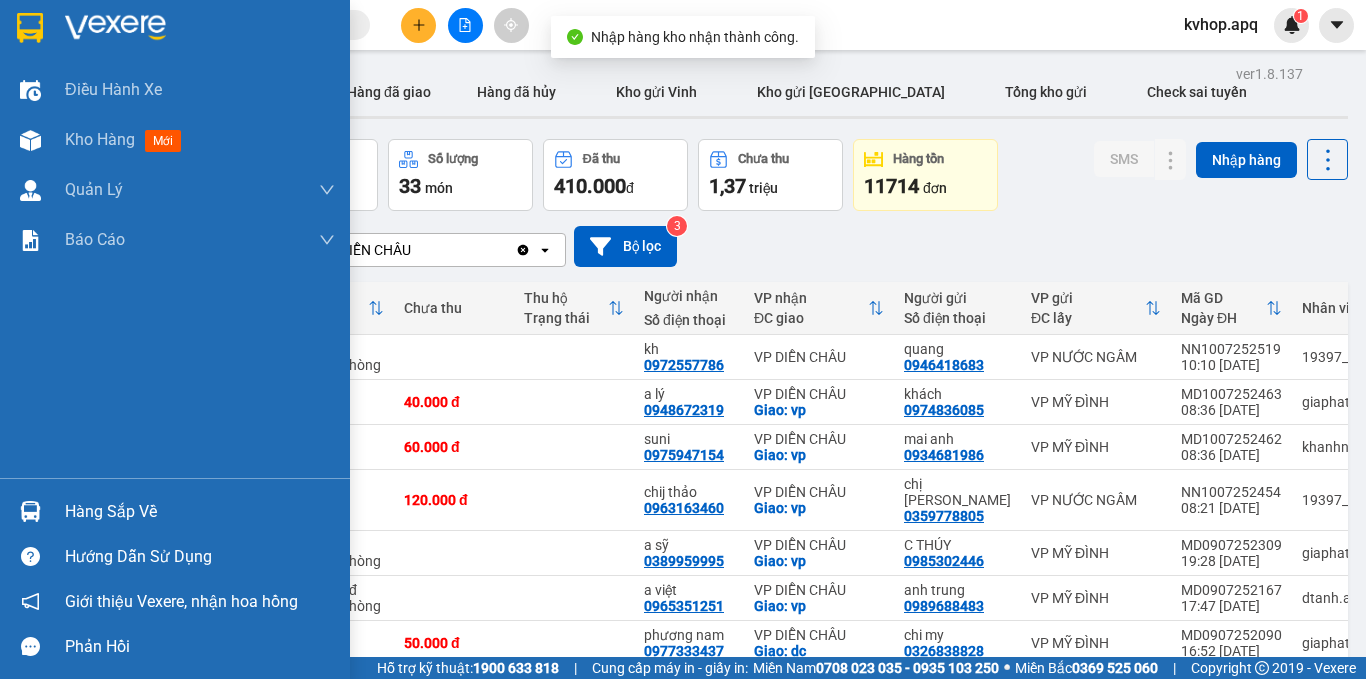 click on "Hàng sắp về" at bounding box center (200, 512) 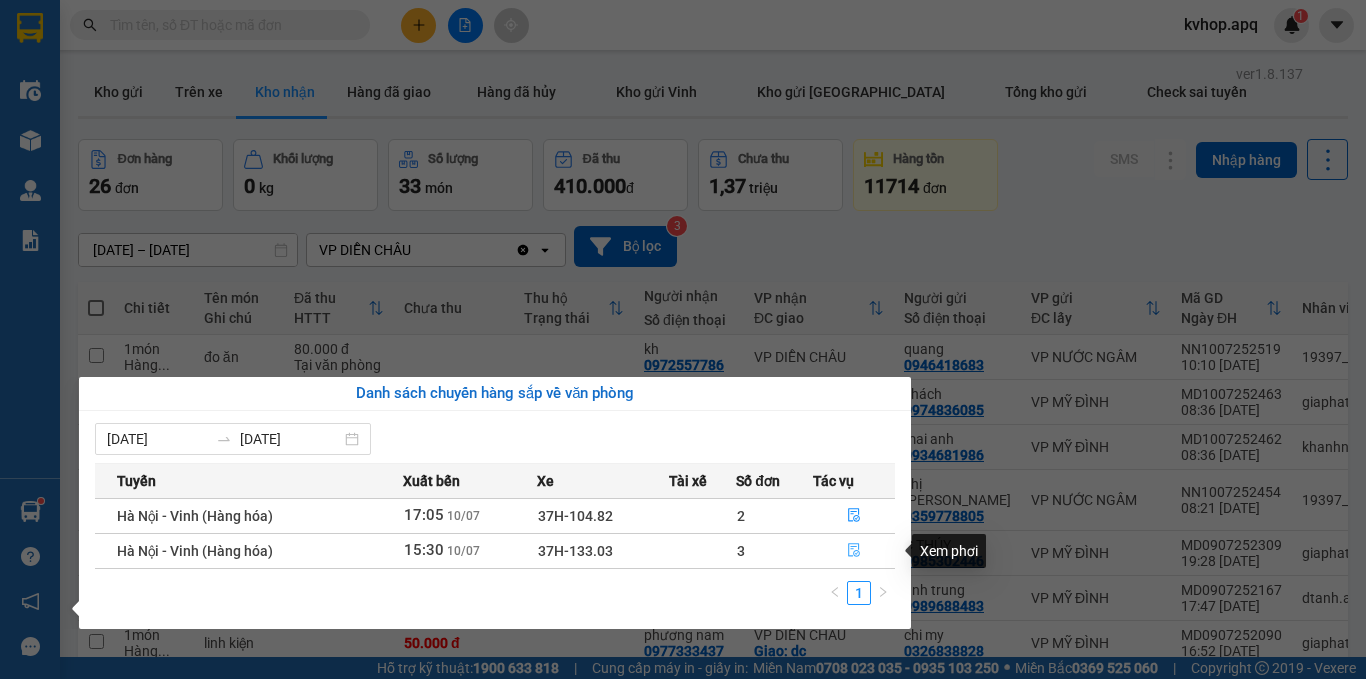 click 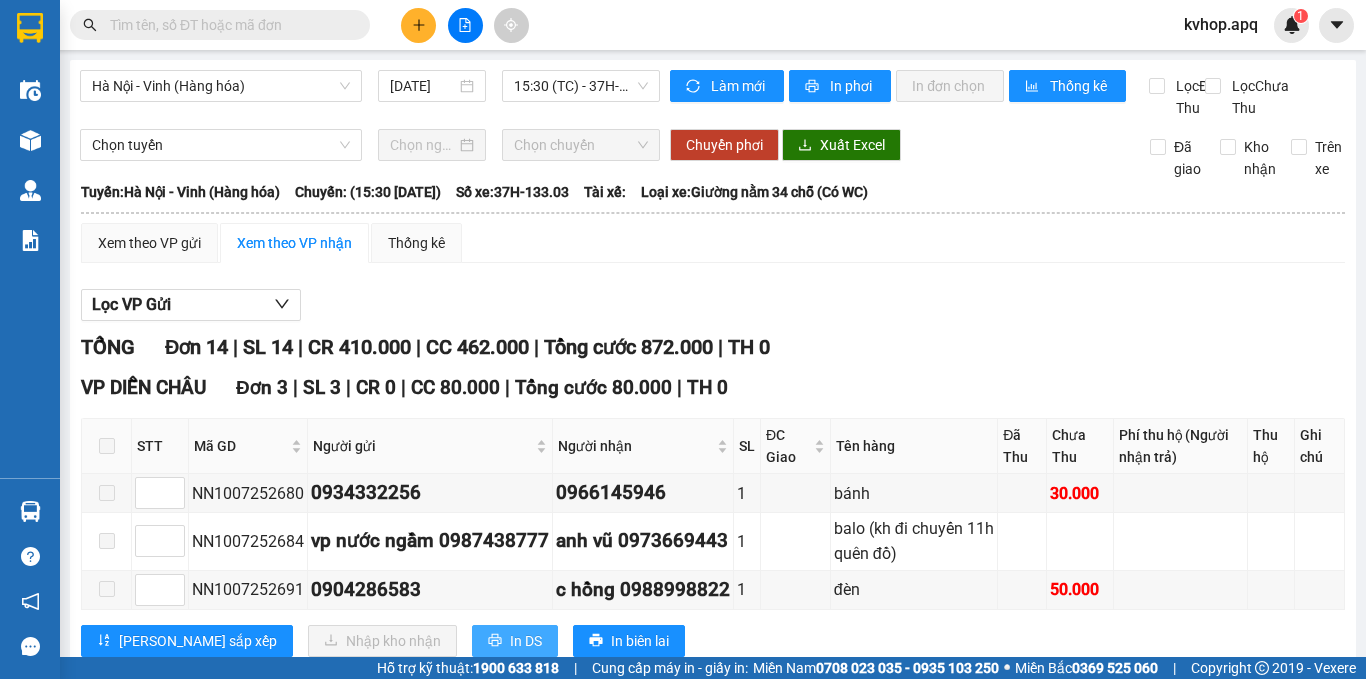 click on "In DS" at bounding box center (515, 641) 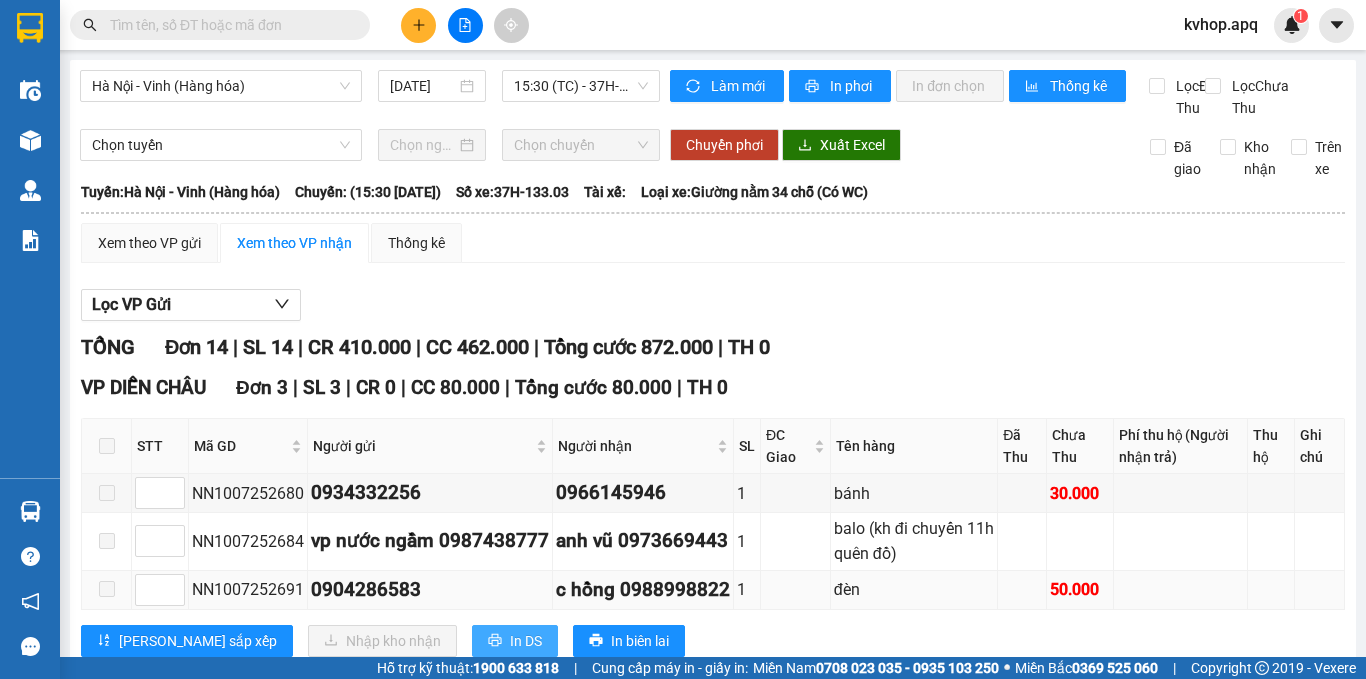 scroll, scrollTop: 0, scrollLeft: 0, axis: both 